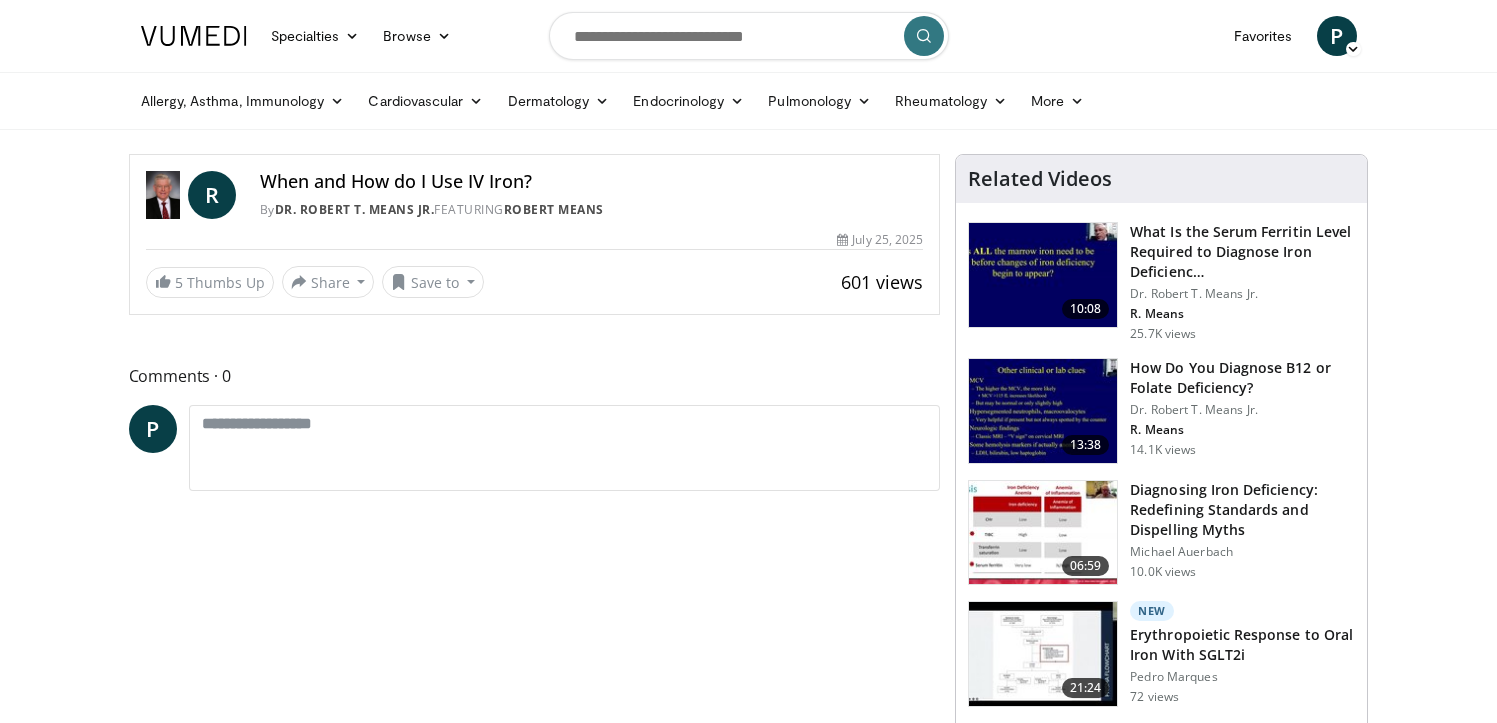 scroll, scrollTop: 0, scrollLeft: 0, axis: both 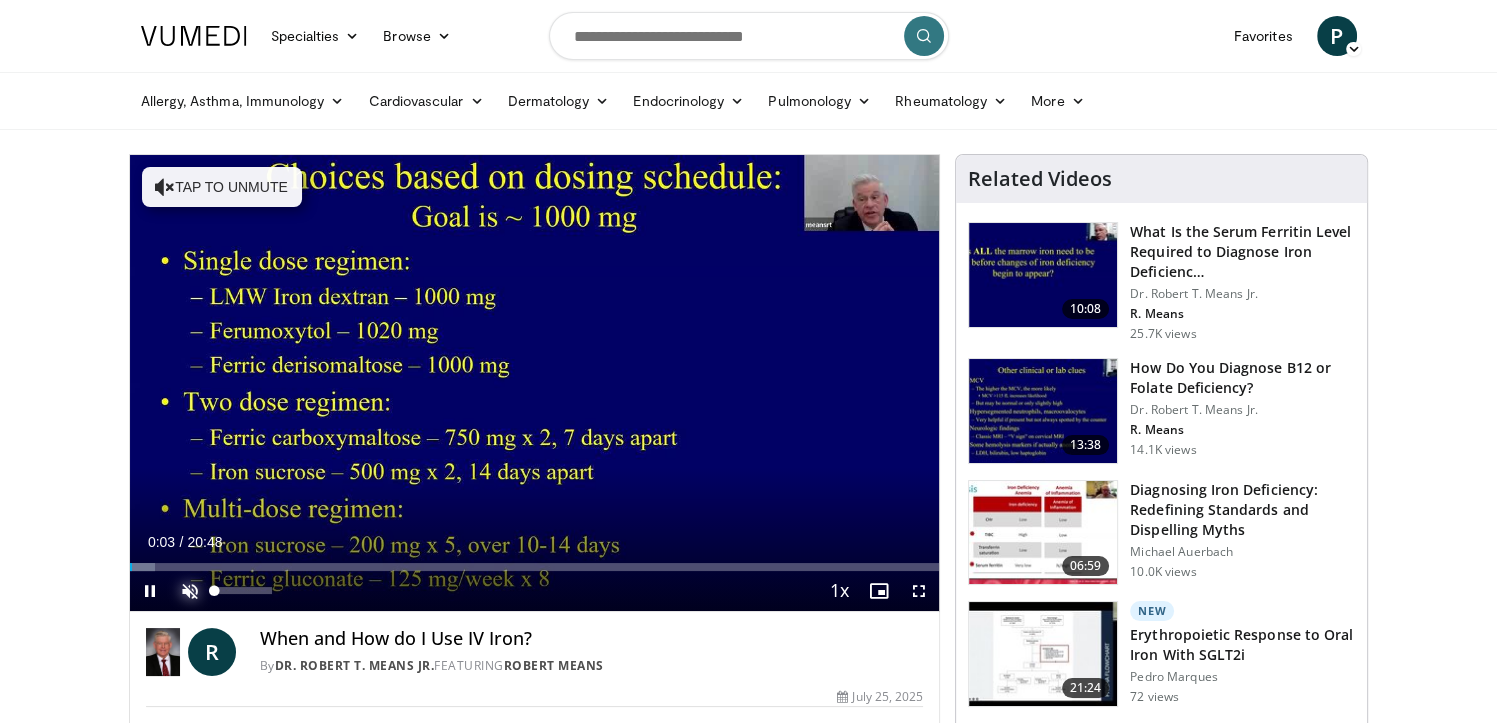 click at bounding box center [190, 591] 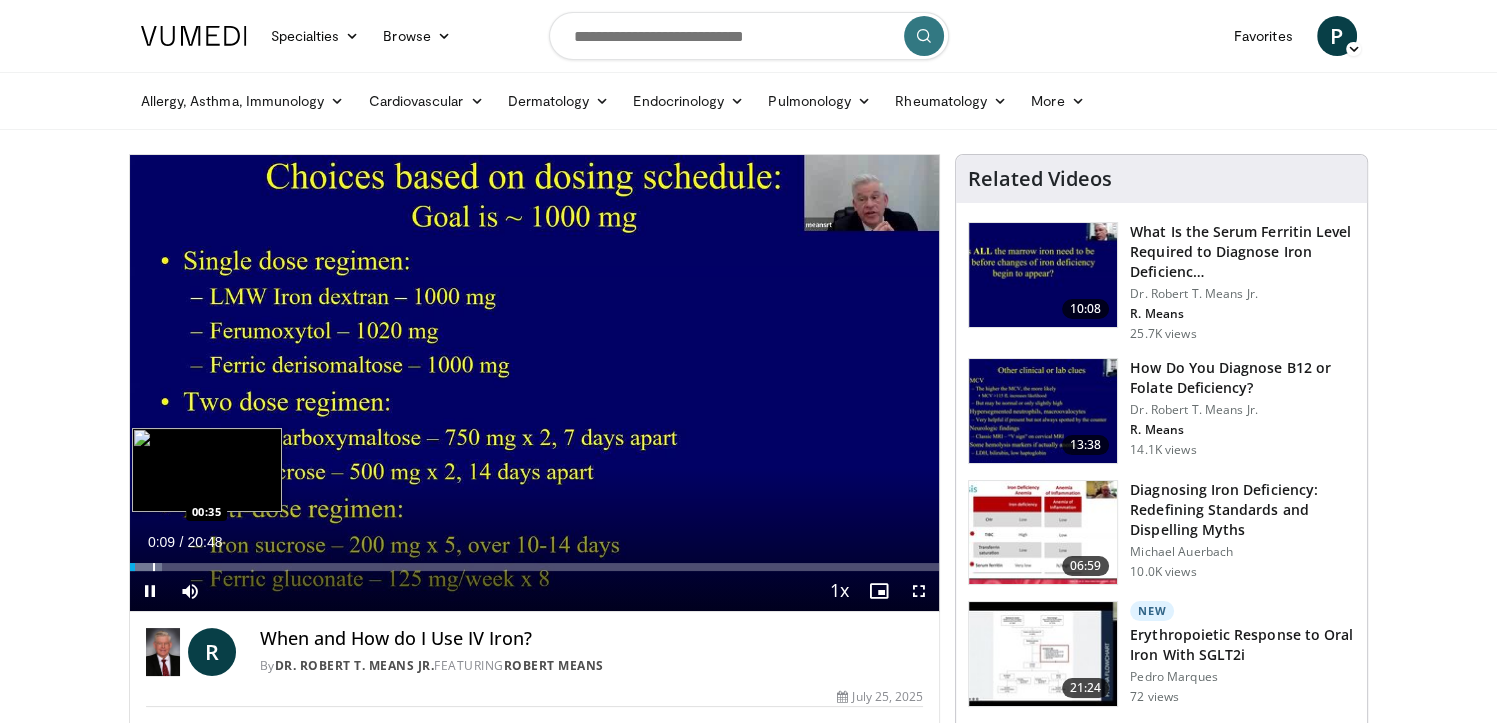 click on "**********" at bounding box center [535, 383] 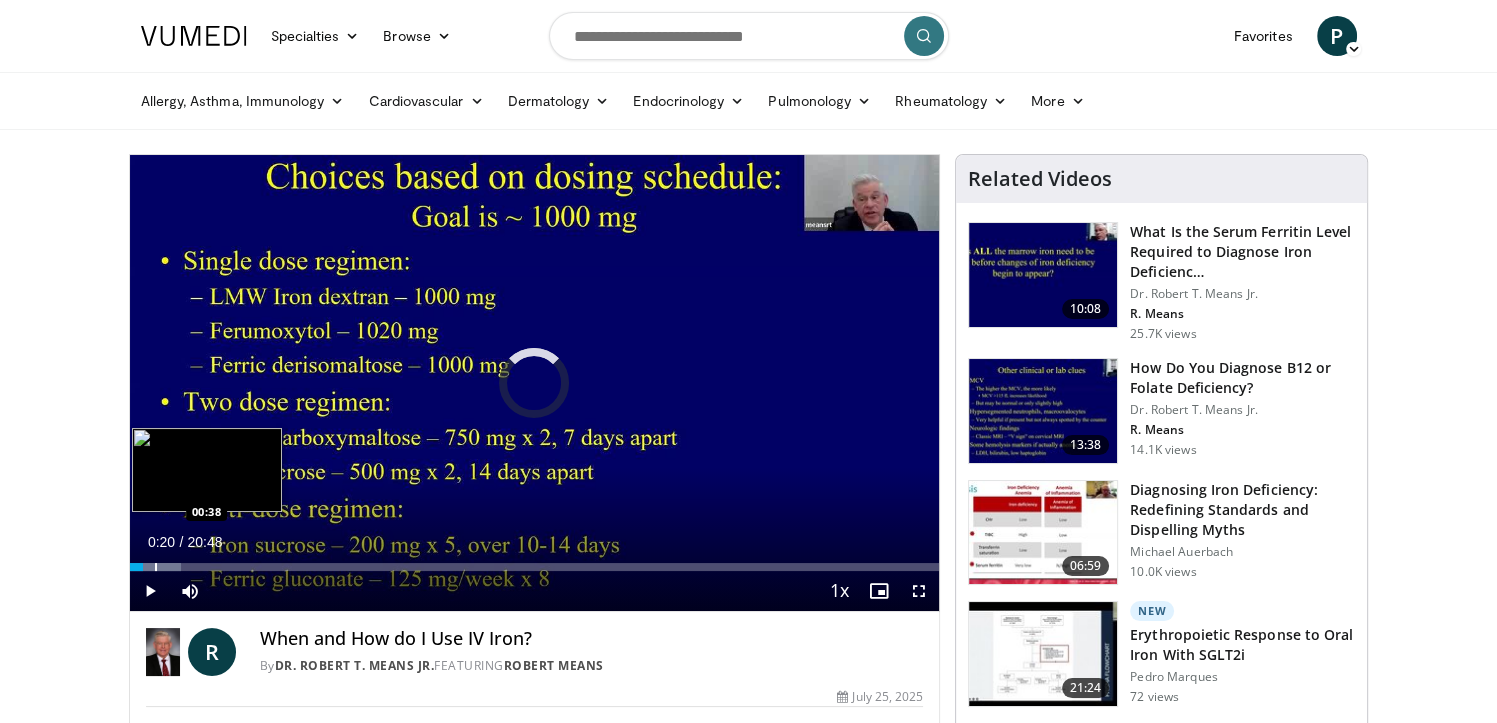 click at bounding box center [156, 567] 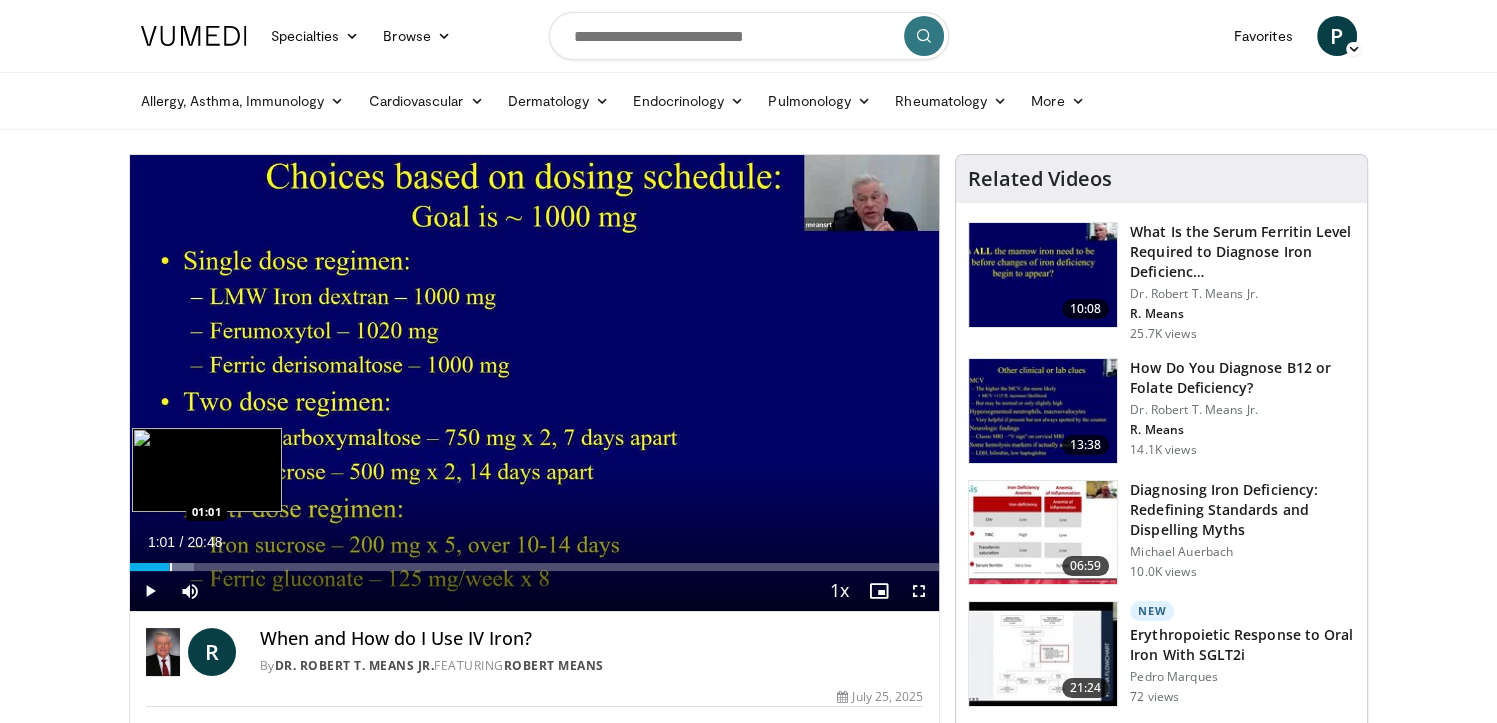 click at bounding box center (171, 567) 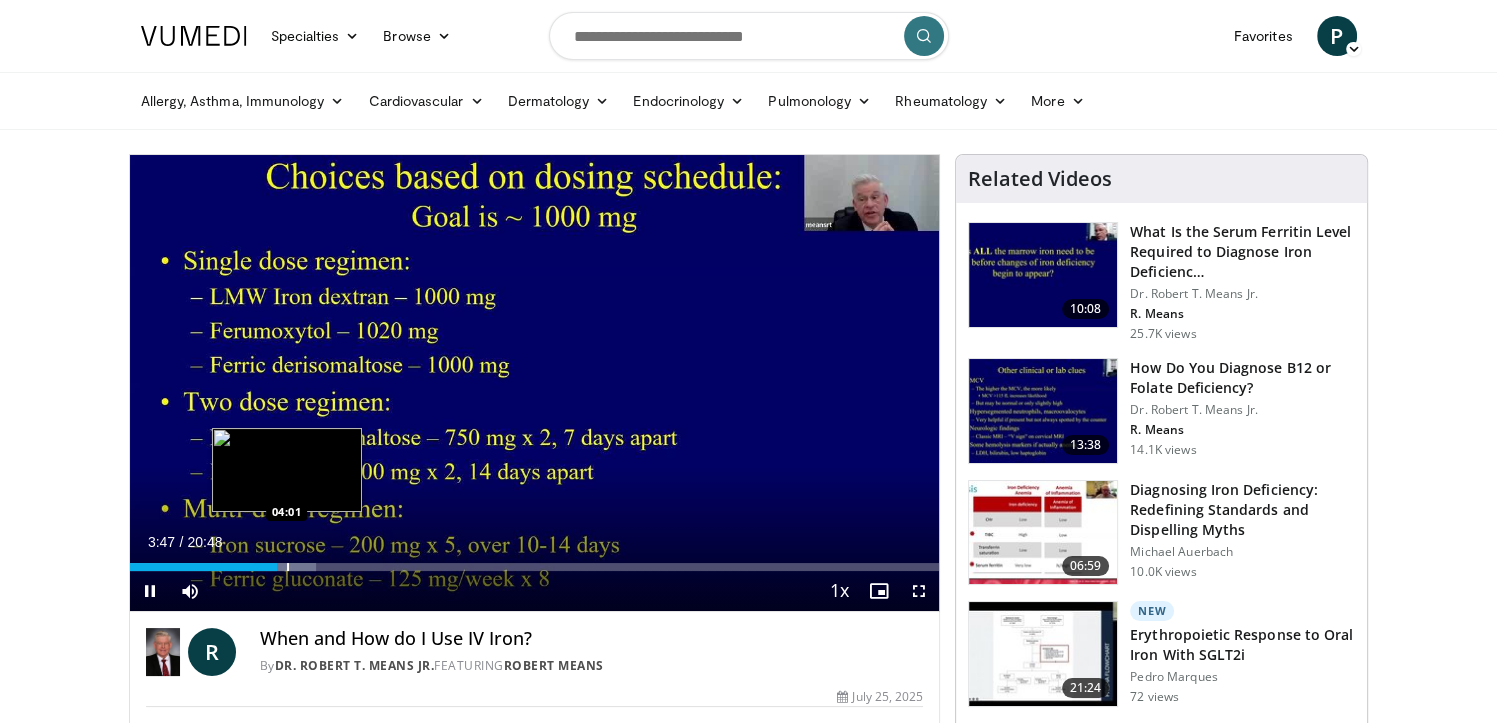 click at bounding box center (288, 567) 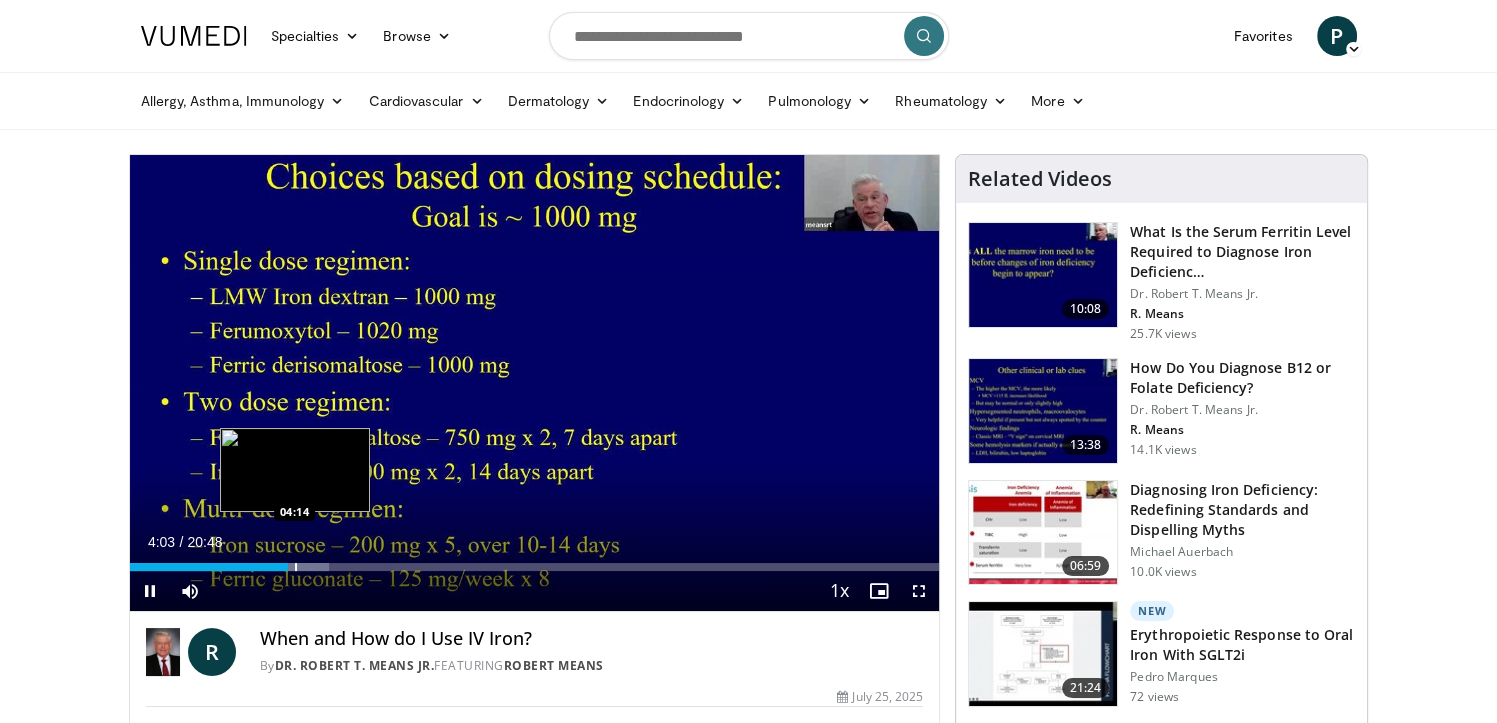 click at bounding box center [296, 567] 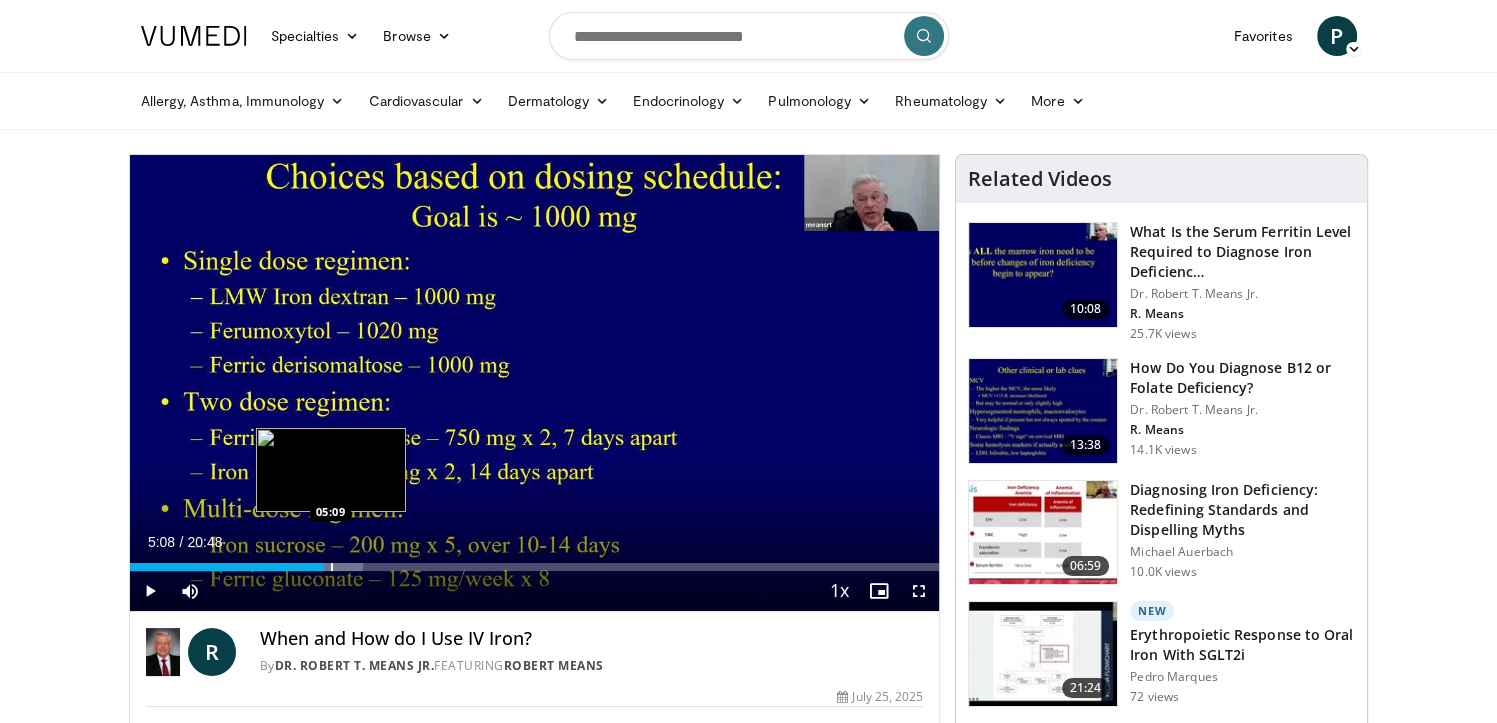 click at bounding box center [332, 567] 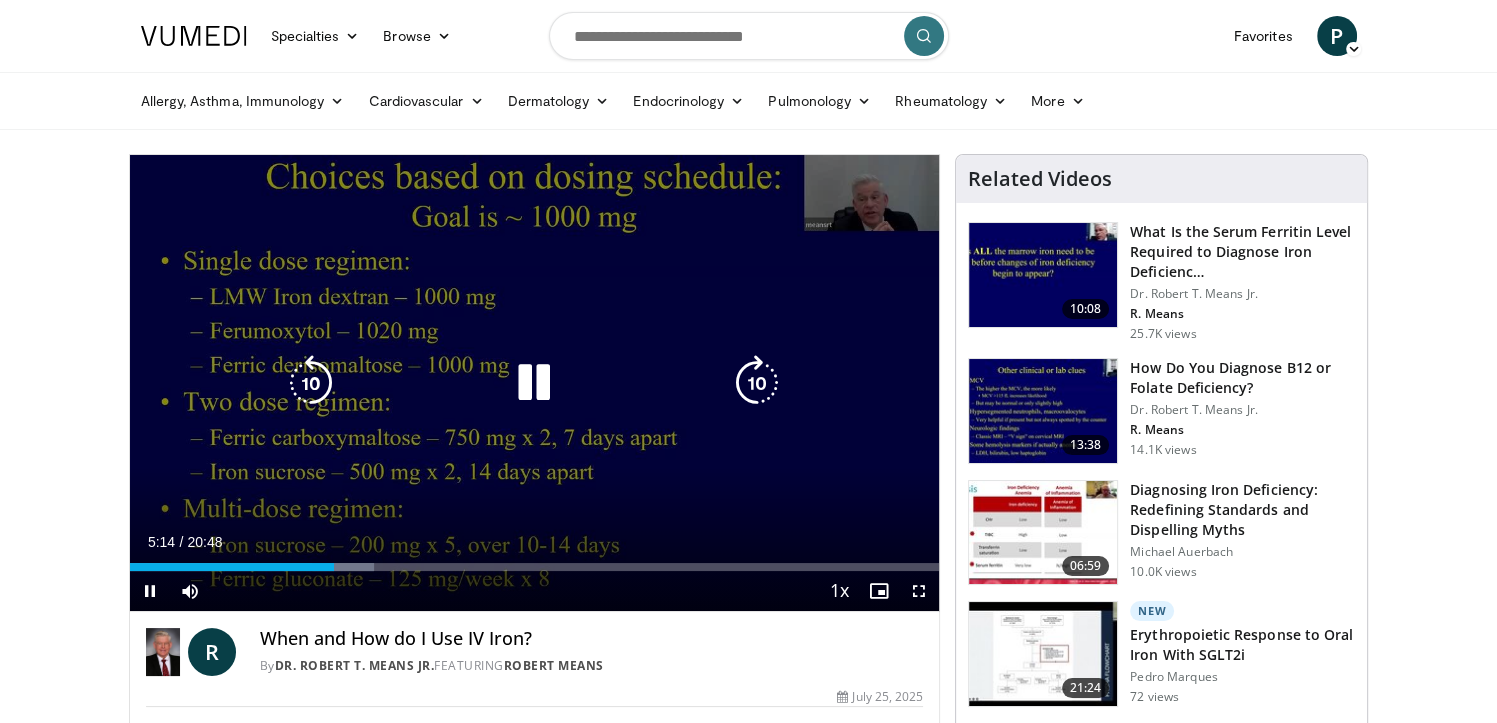 click at bounding box center [757, 383] 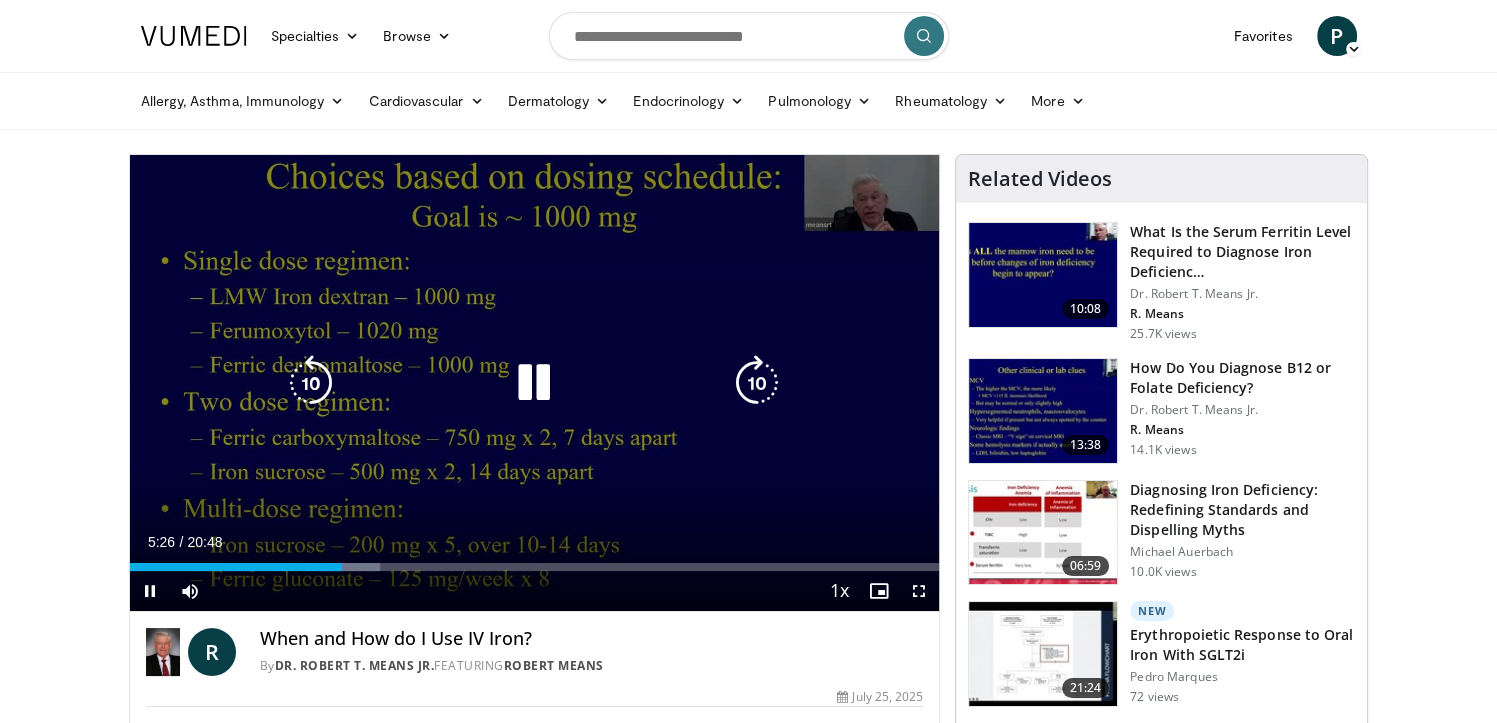 click at bounding box center (757, 383) 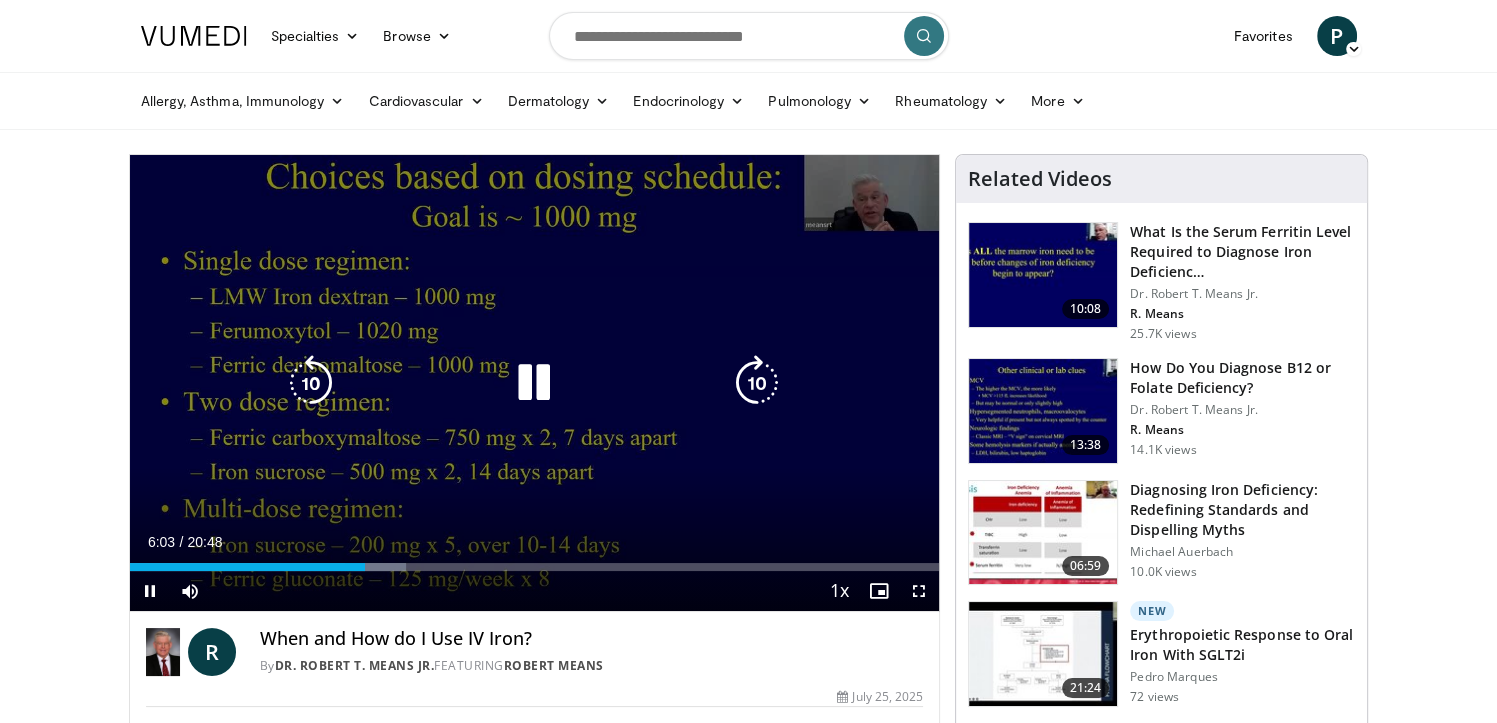 click at bounding box center [757, 383] 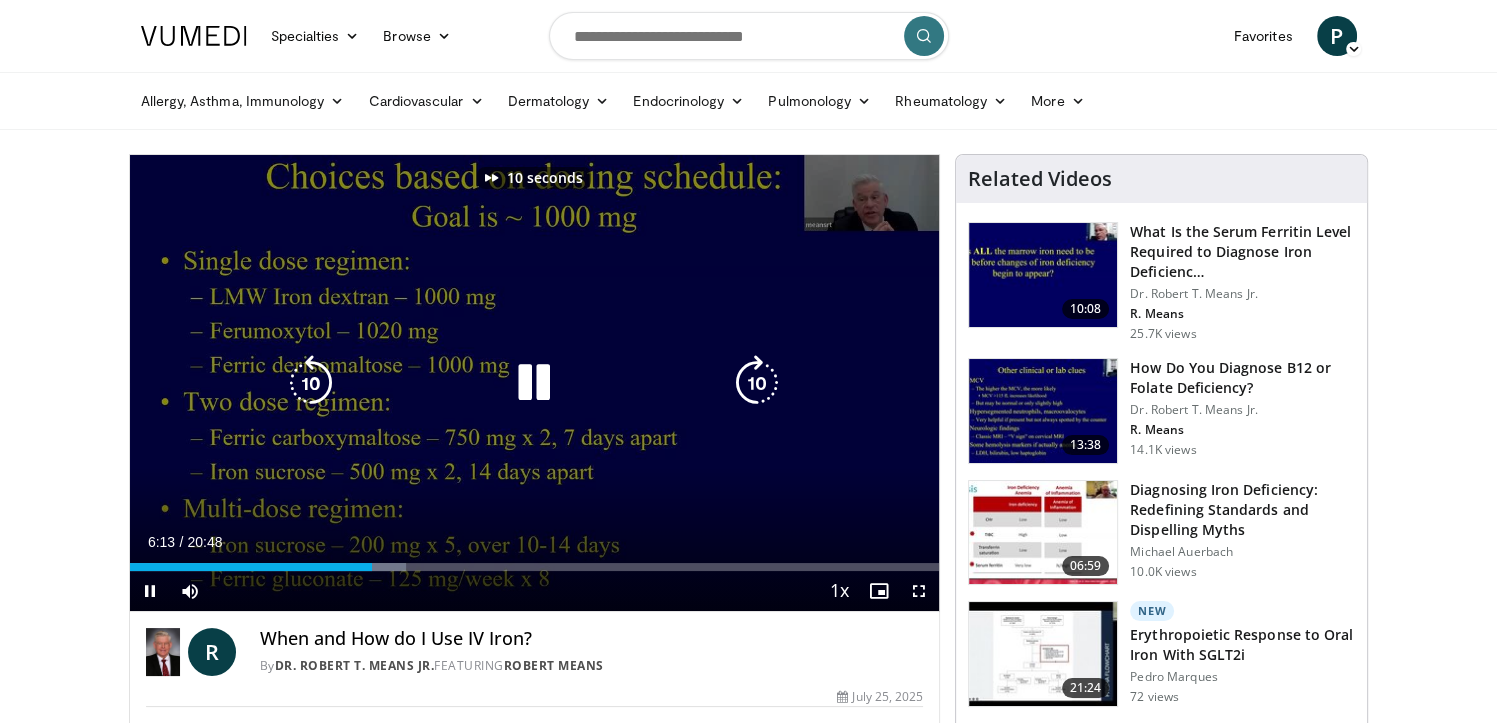 click at bounding box center (757, 383) 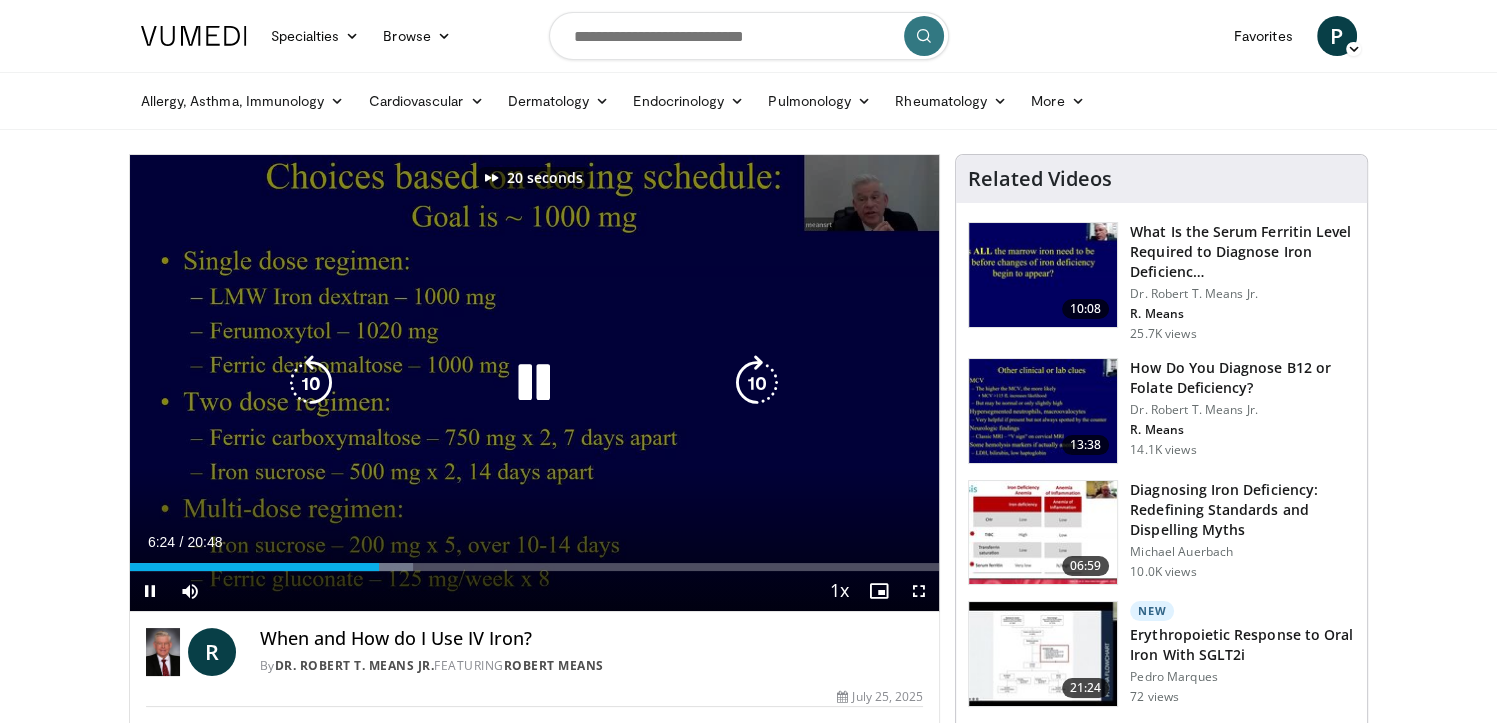 click at bounding box center (757, 383) 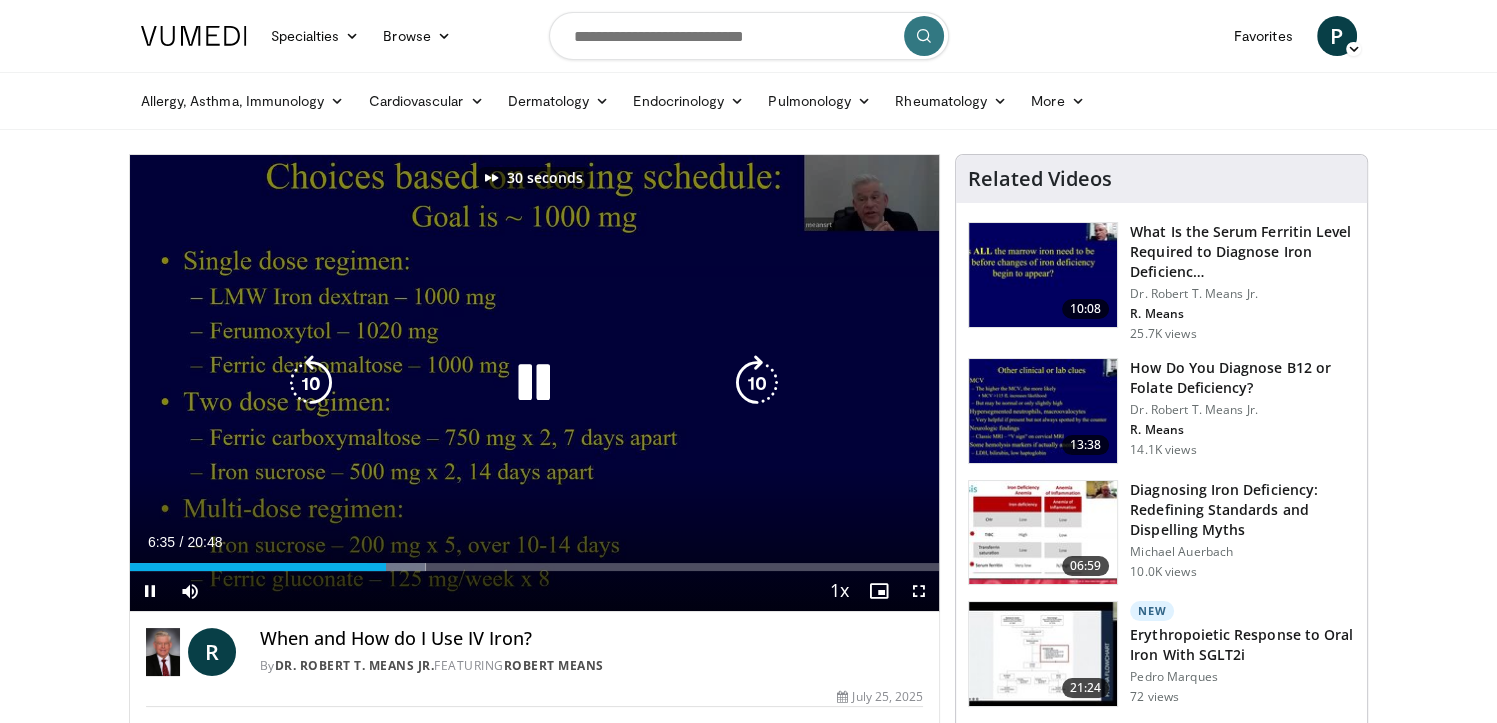 click at bounding box center (757, 383) 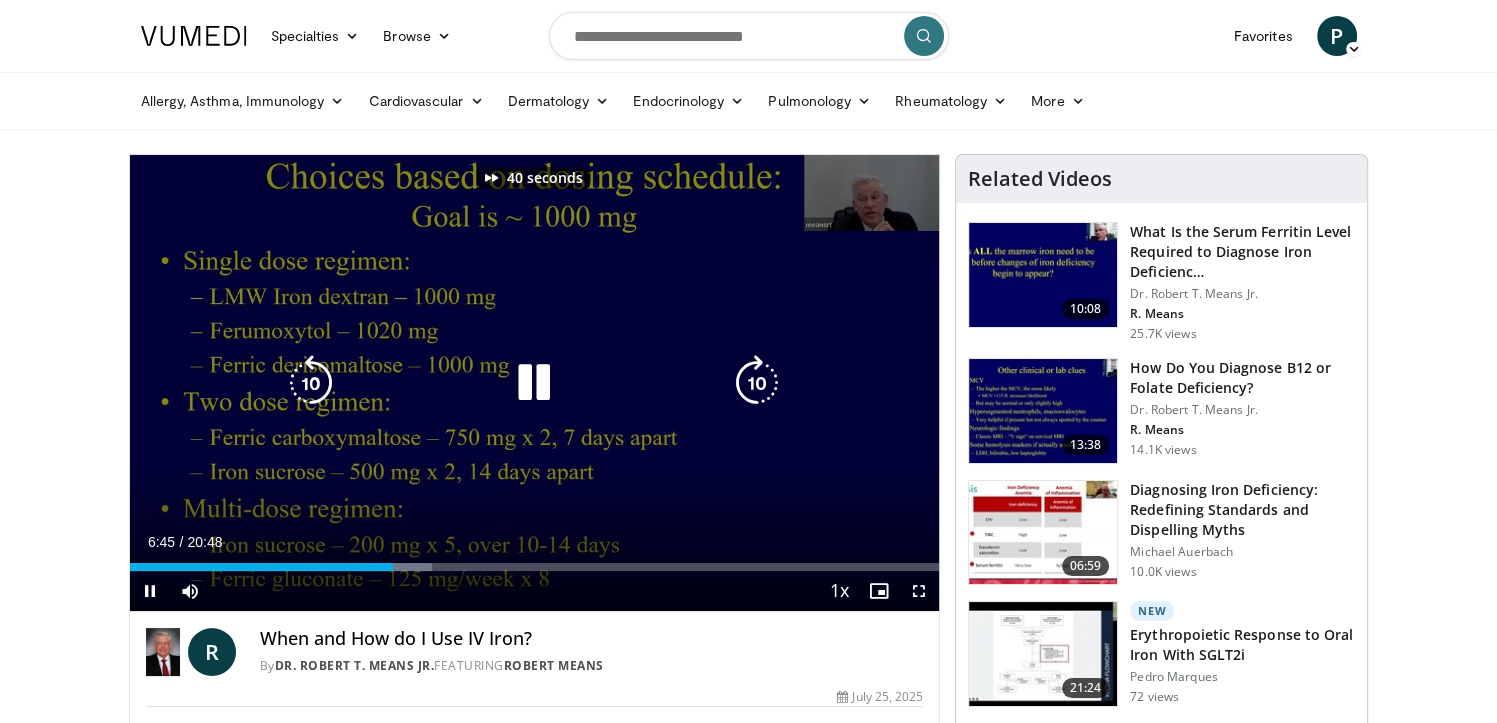 click at bounding box center (757, 383) 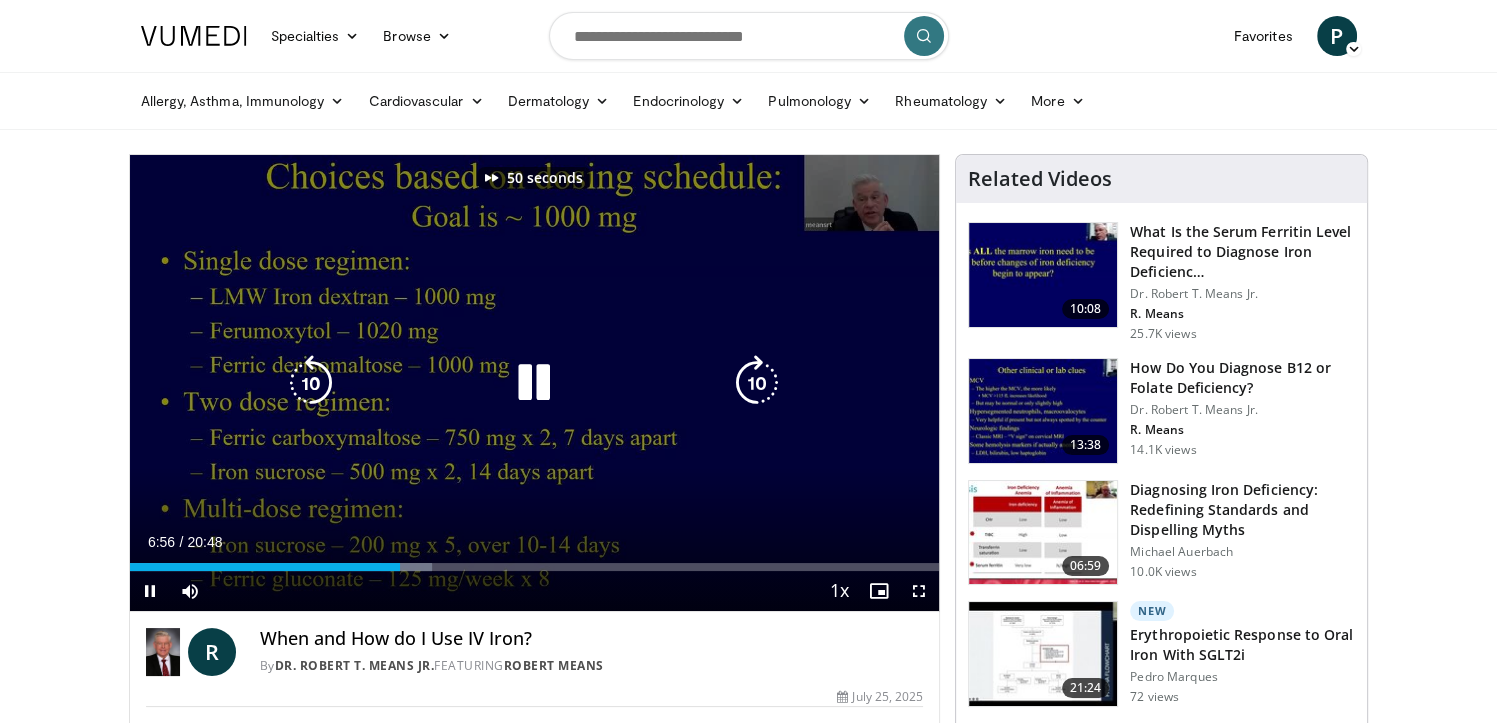 click at bounding box center [757, 383] 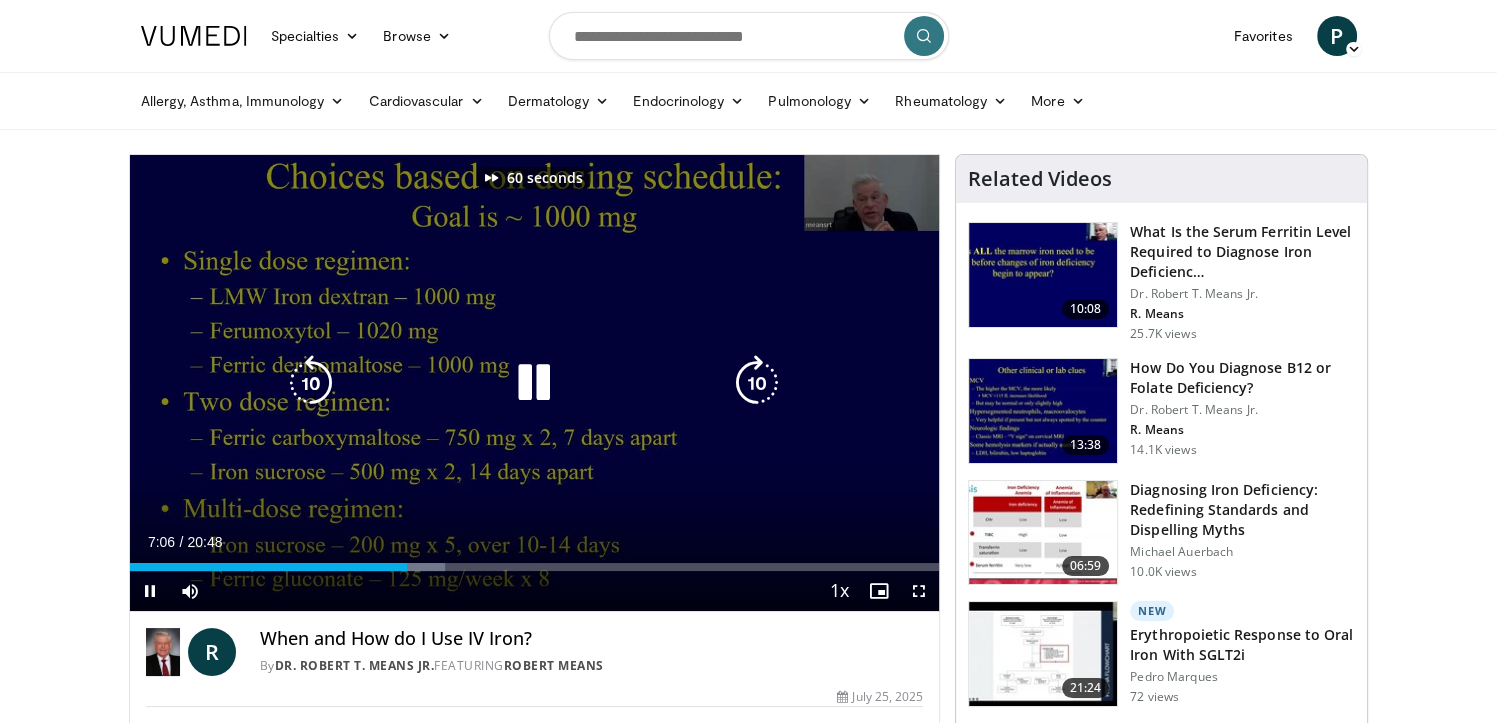 click at bounding box center (757, 383) 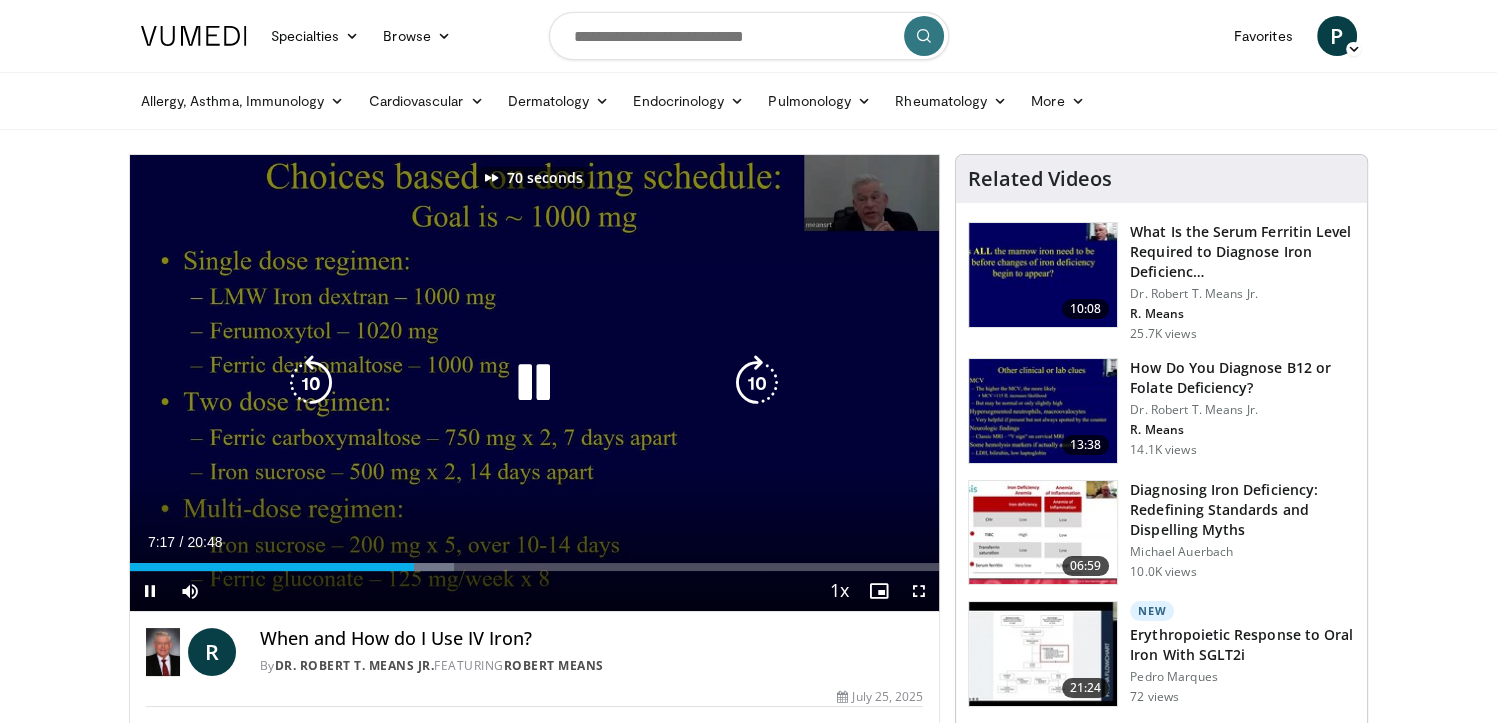 click at bounding box center [757, 383] 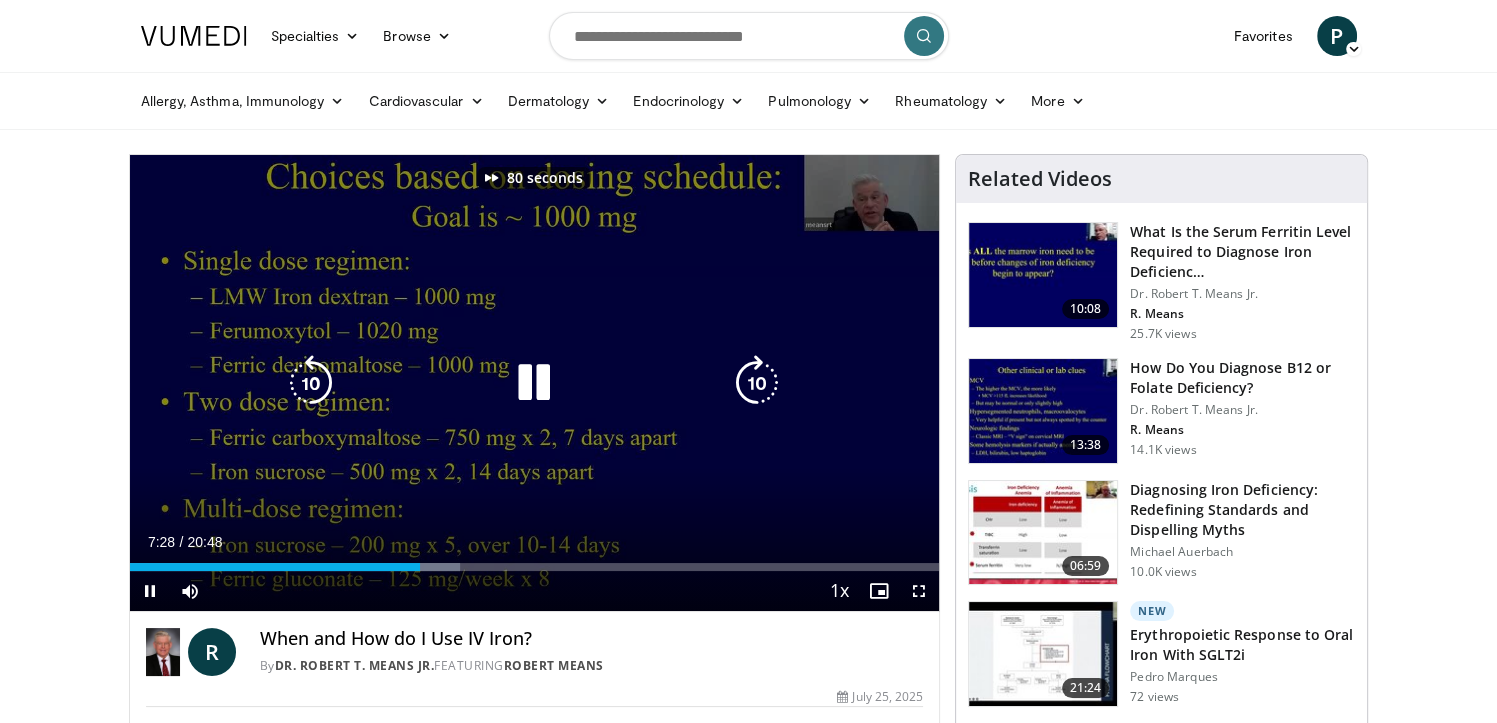 click at bounding box center [757, 383] 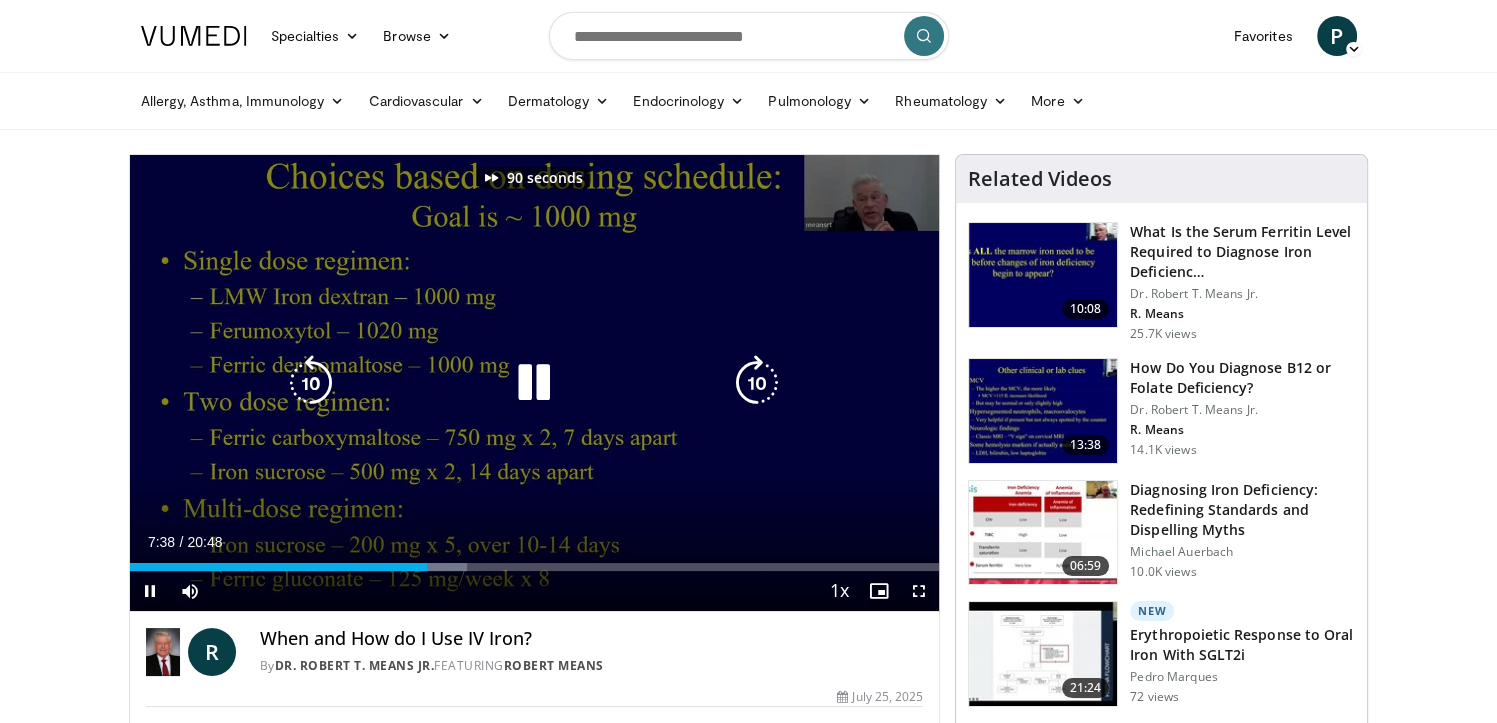 click at bounding box center (757, 383) 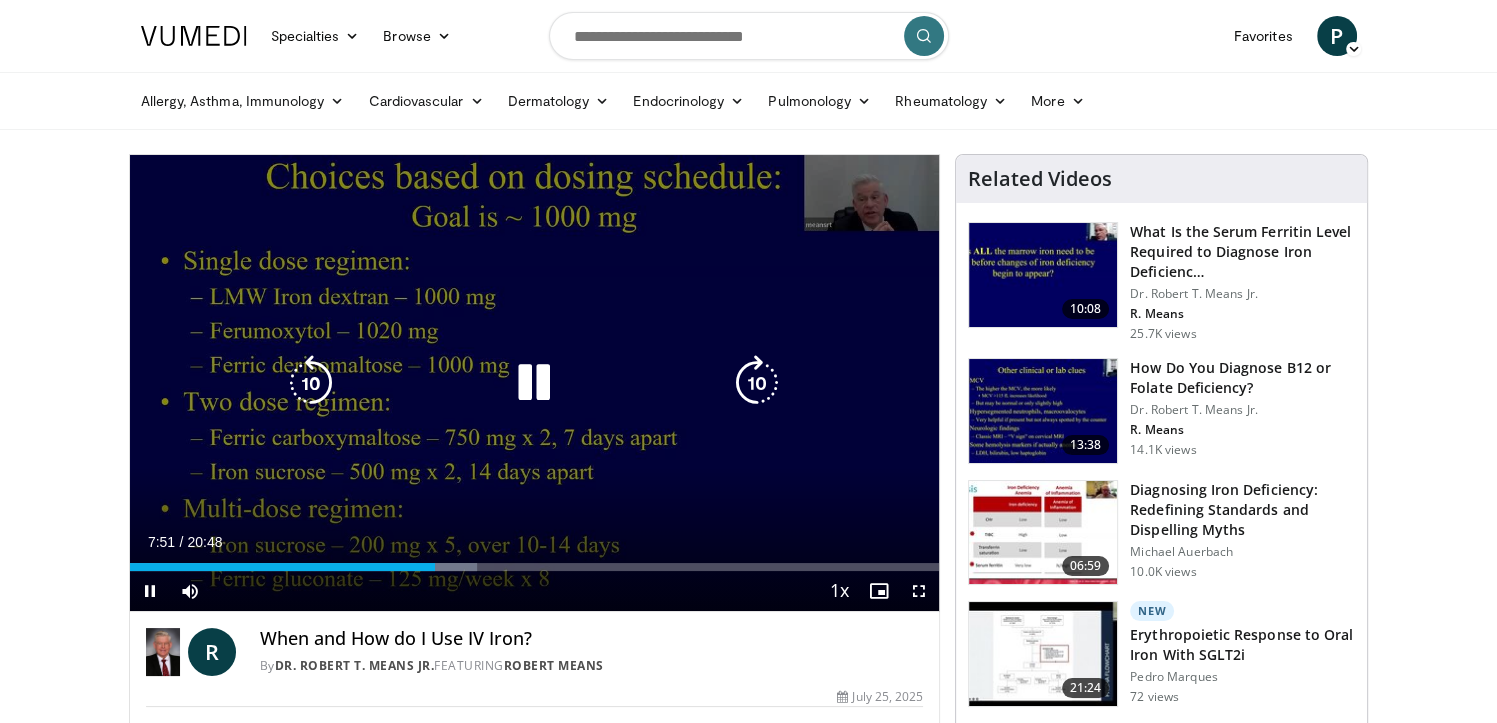click at bounding box center (757, 383) 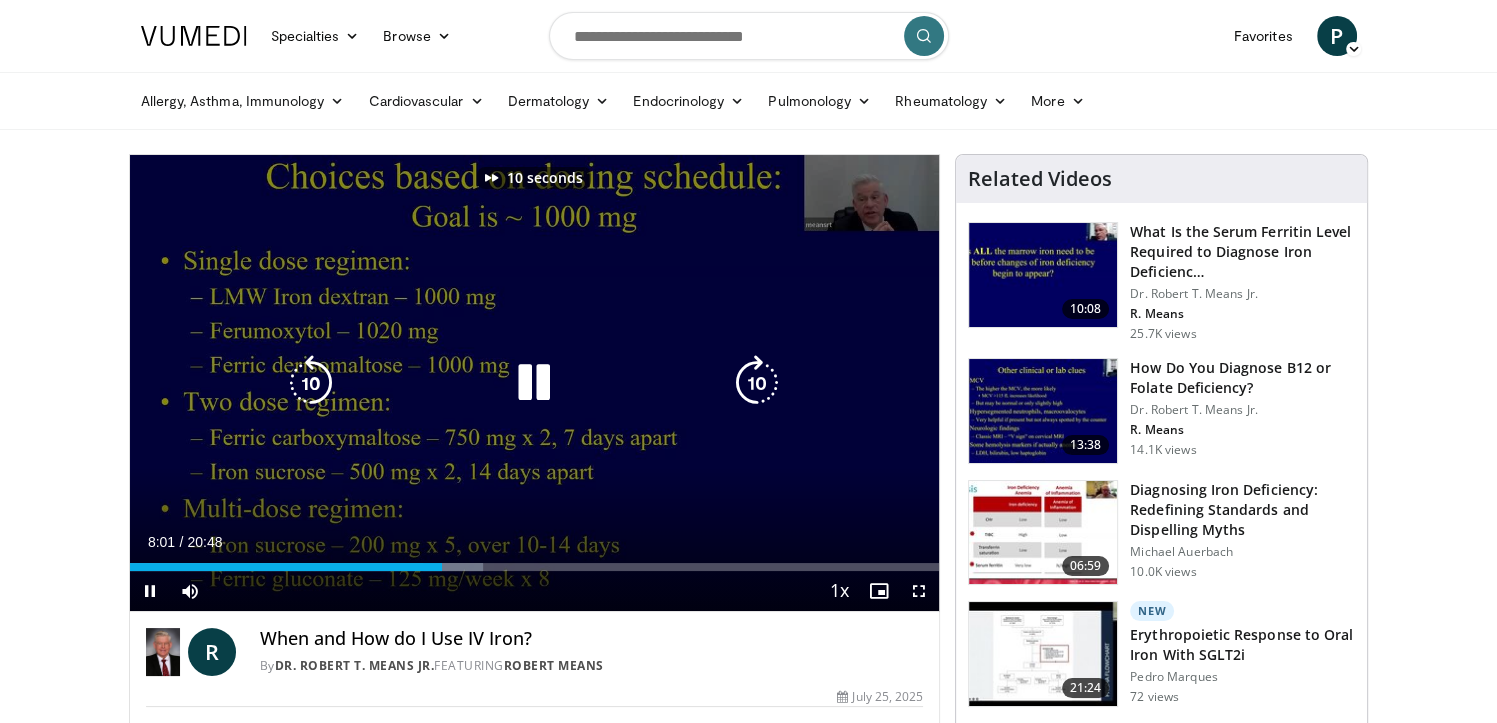click at bounding box center [757, 383] 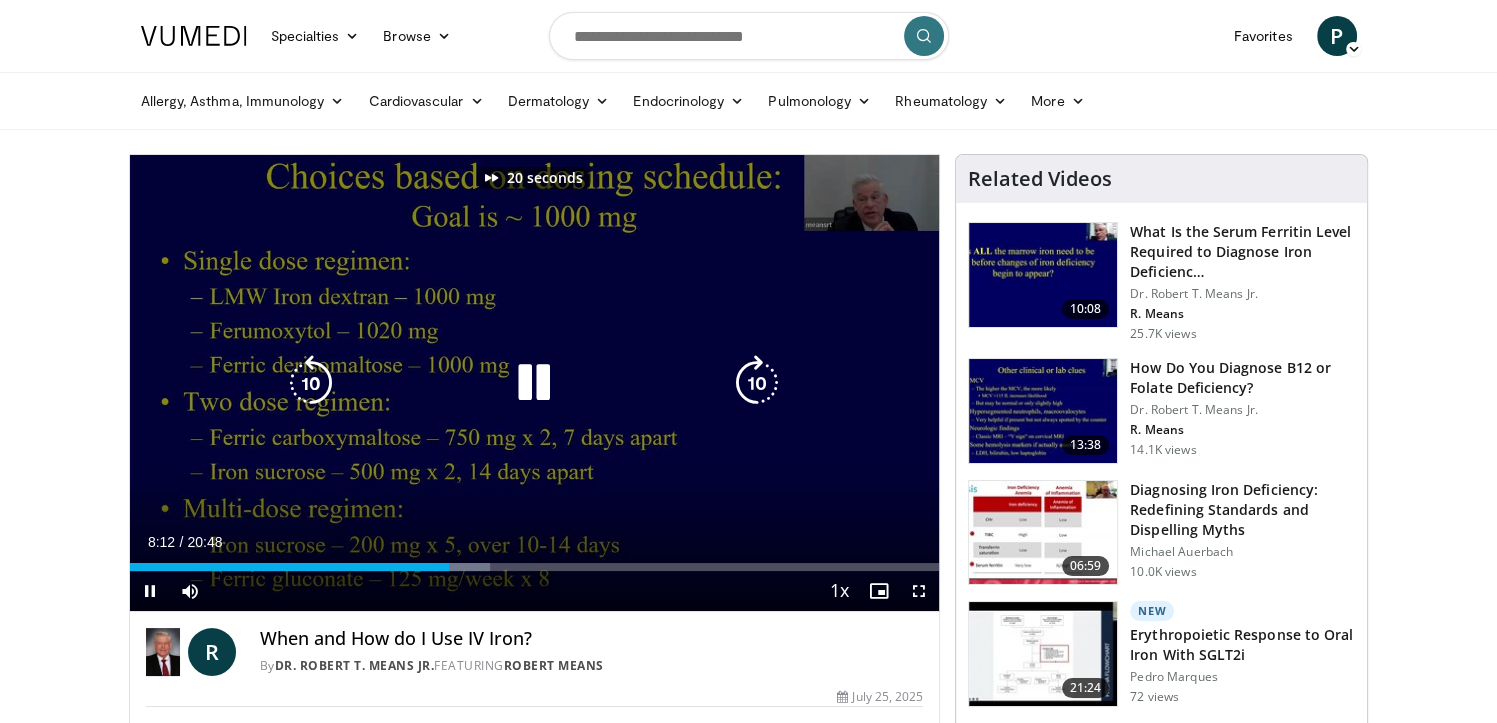 click at bounding box center [757, 383] 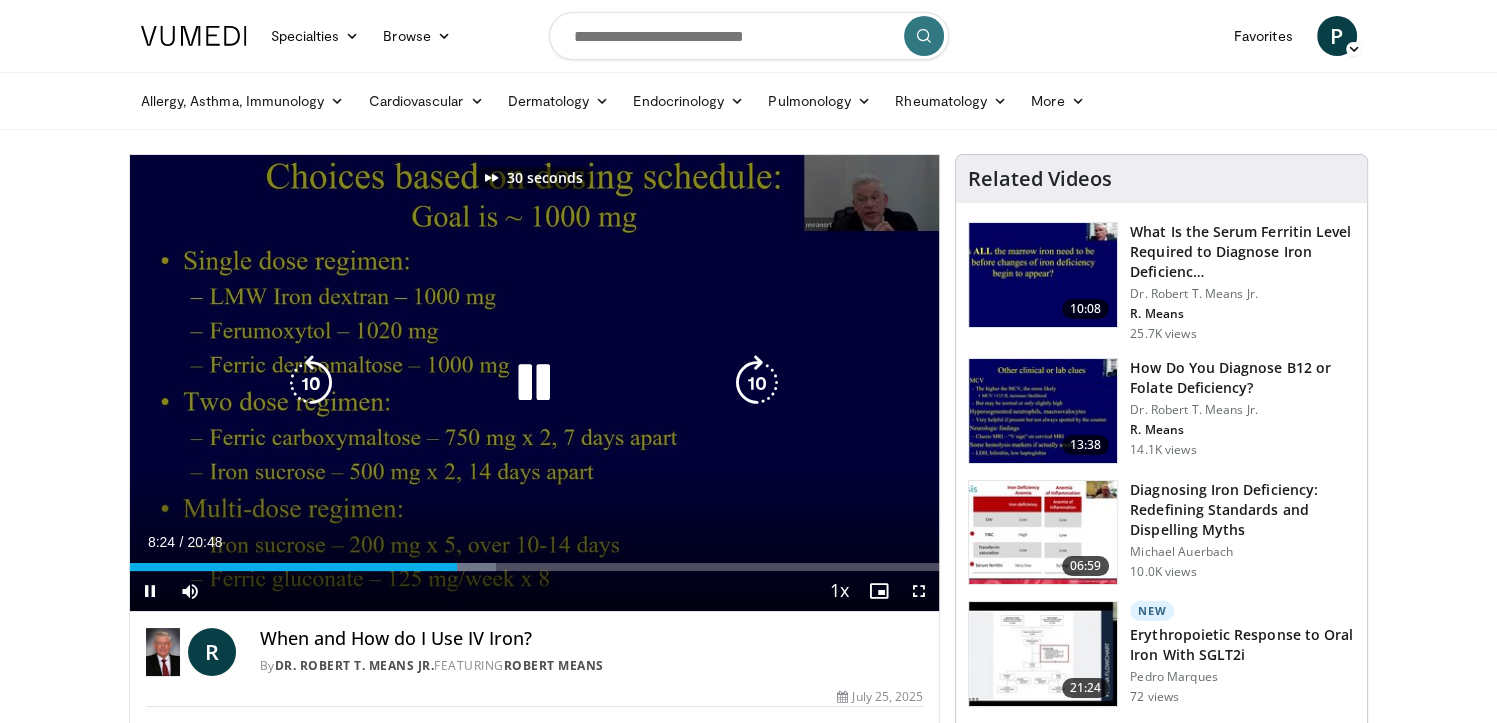 click at bounding box center (757, 383) 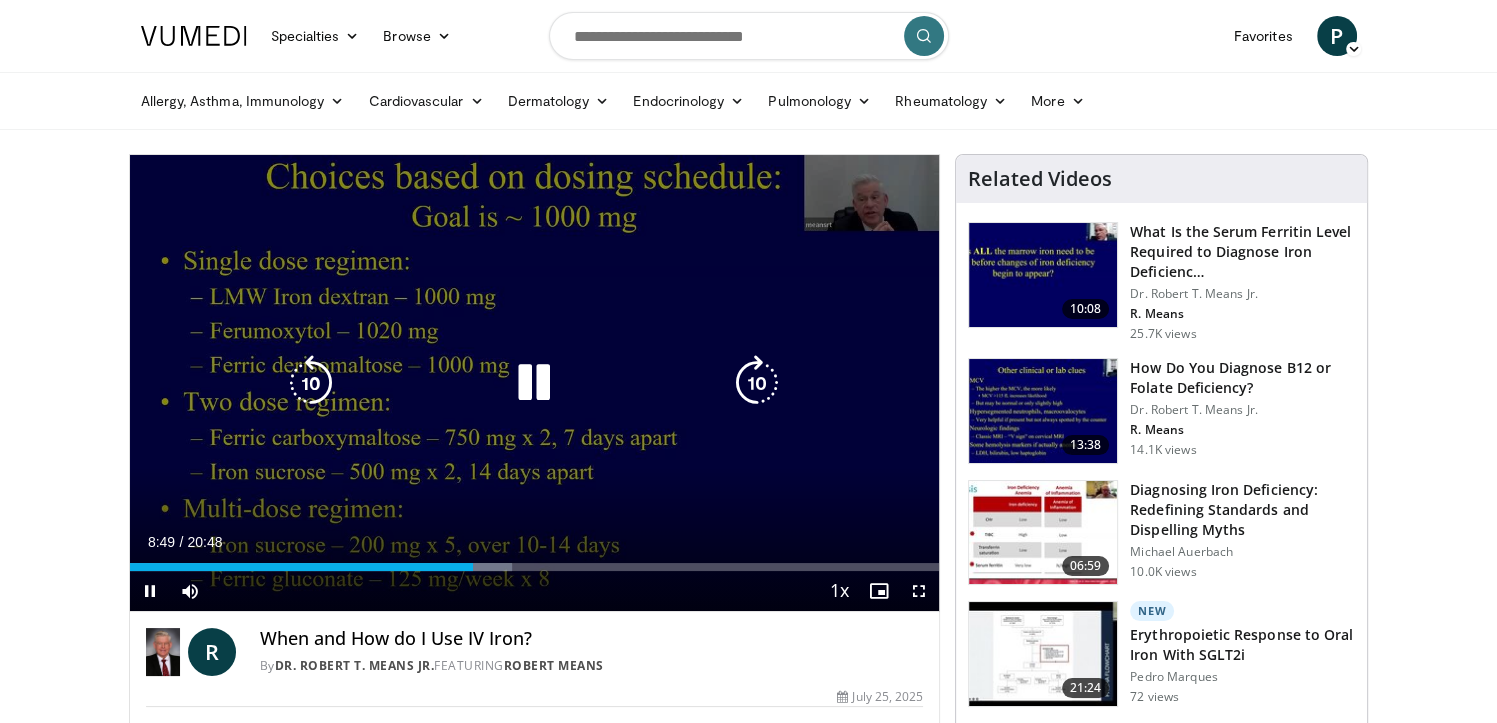 click at bounding box center (757, 383) 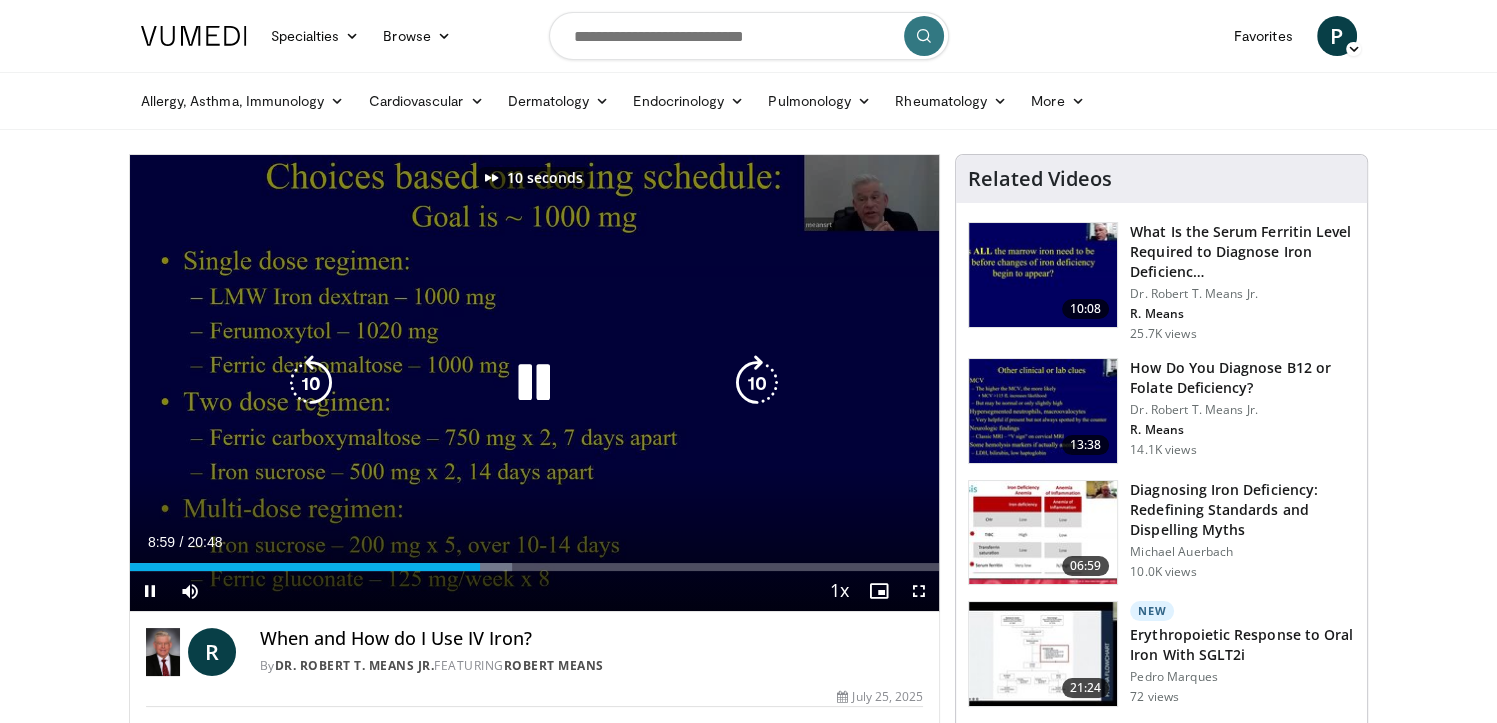 click at bounding box center (757, 383) 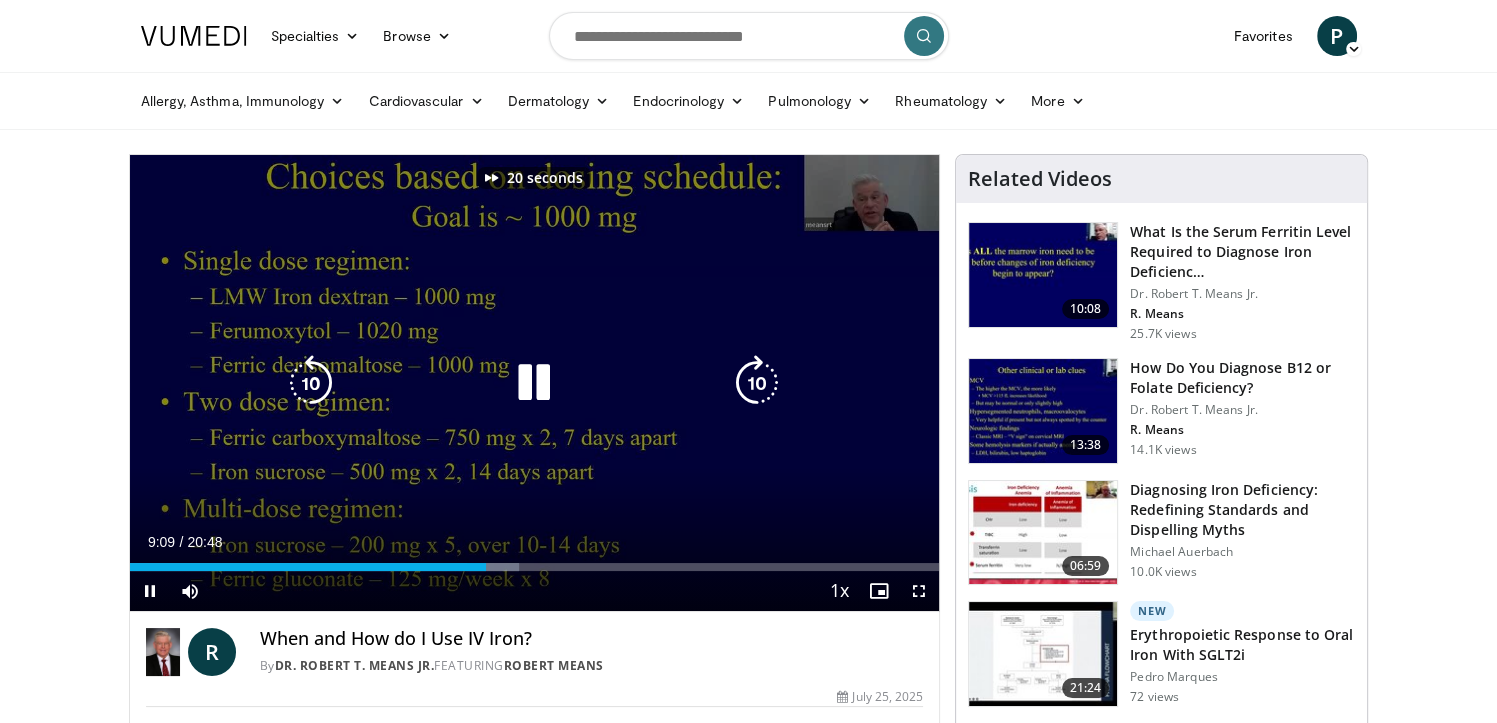 click at bounding box center (757, 383) 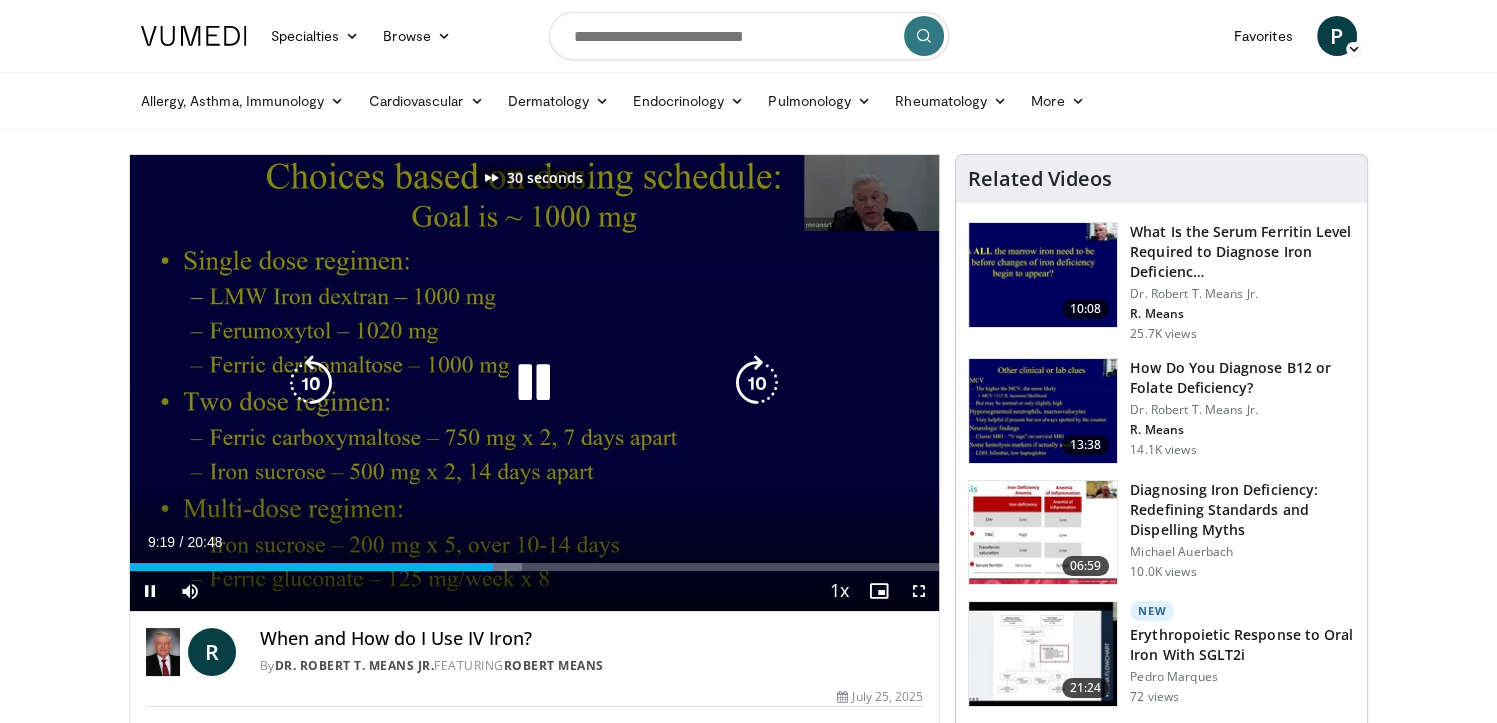 click at bounding box center (757, 383) 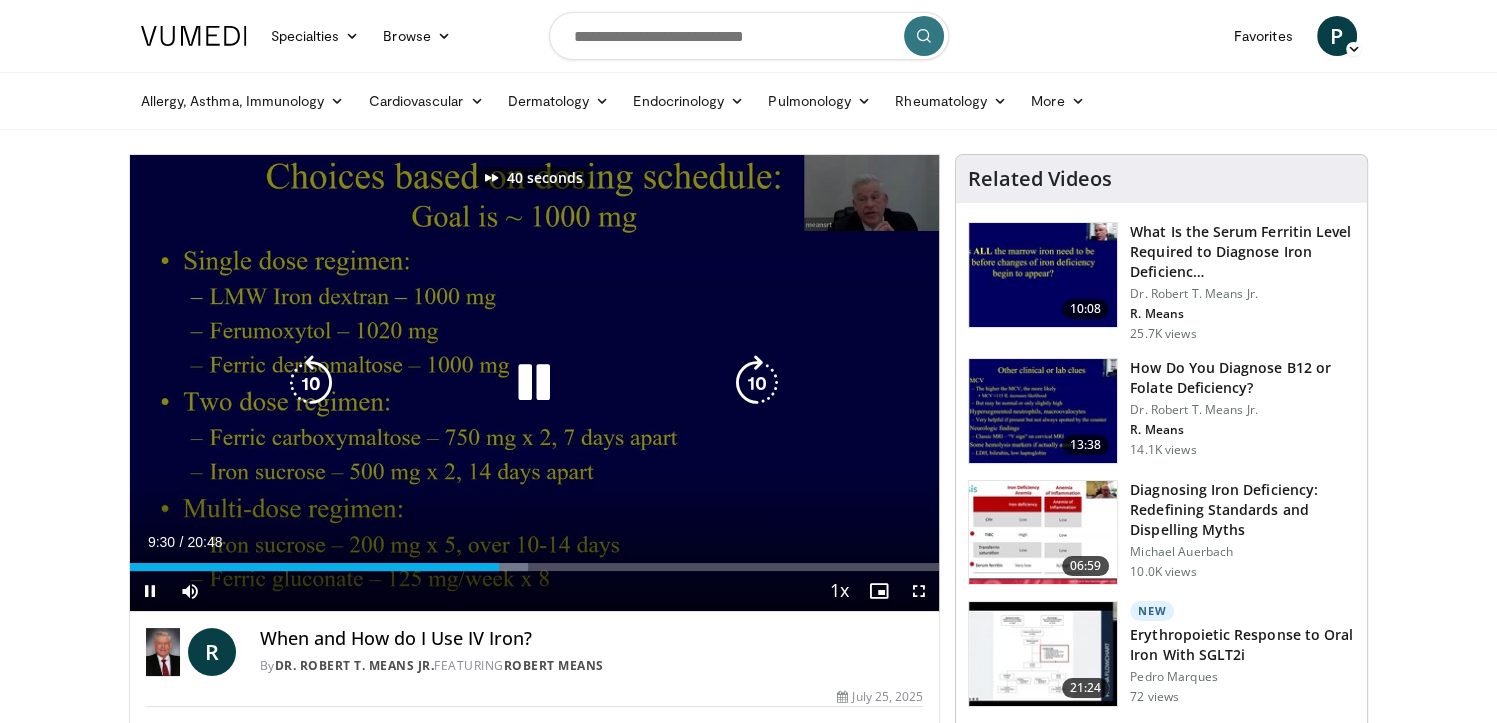 click at bounding box center (757, 383) 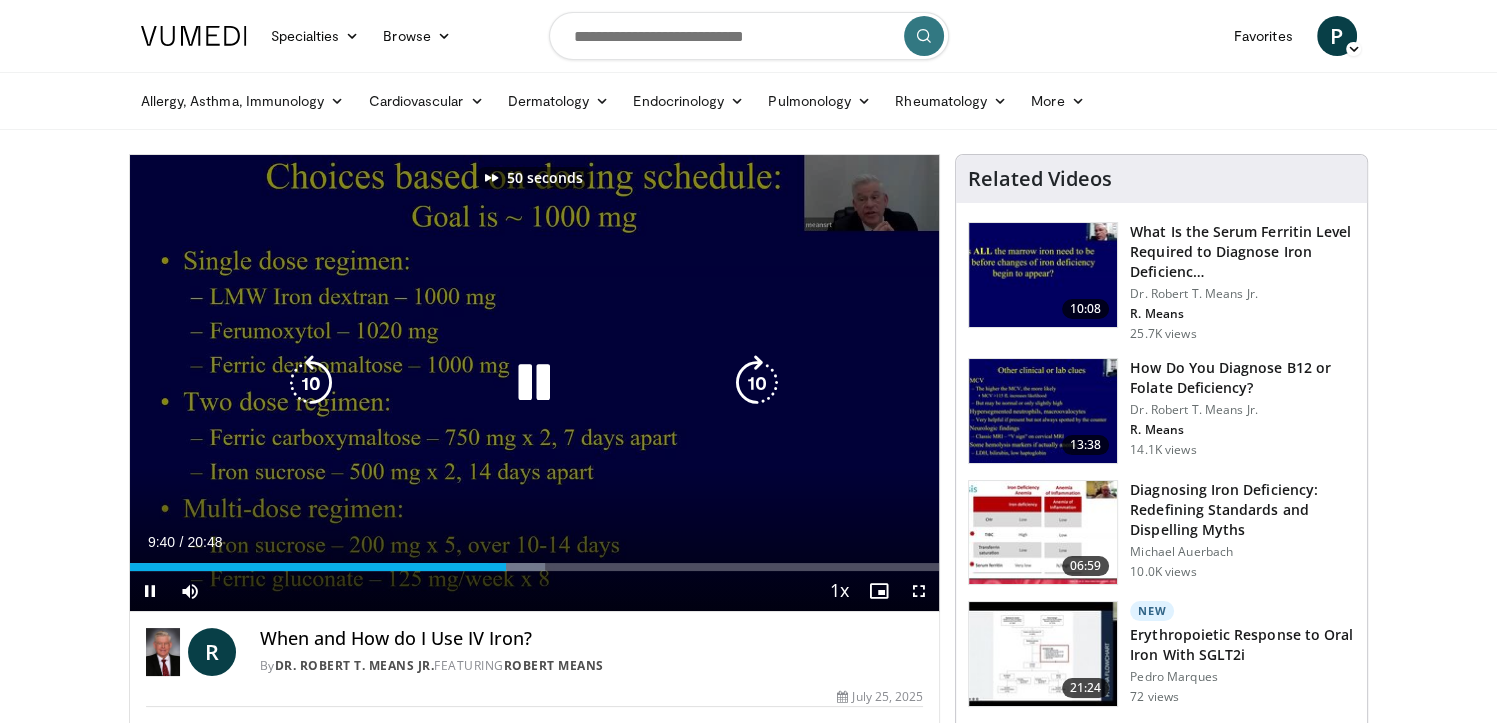 click at bounding box center [757, 383] 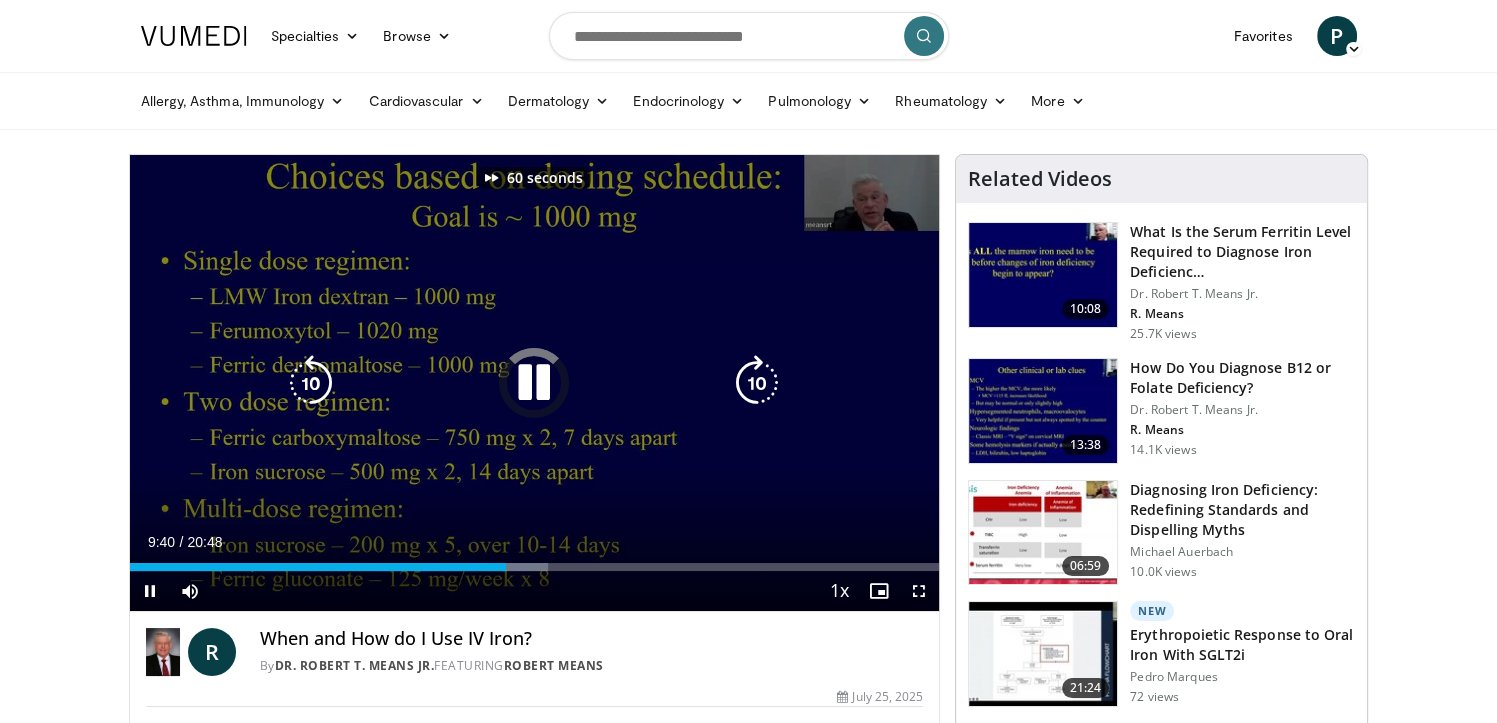 click at bounding box center (757, 383) 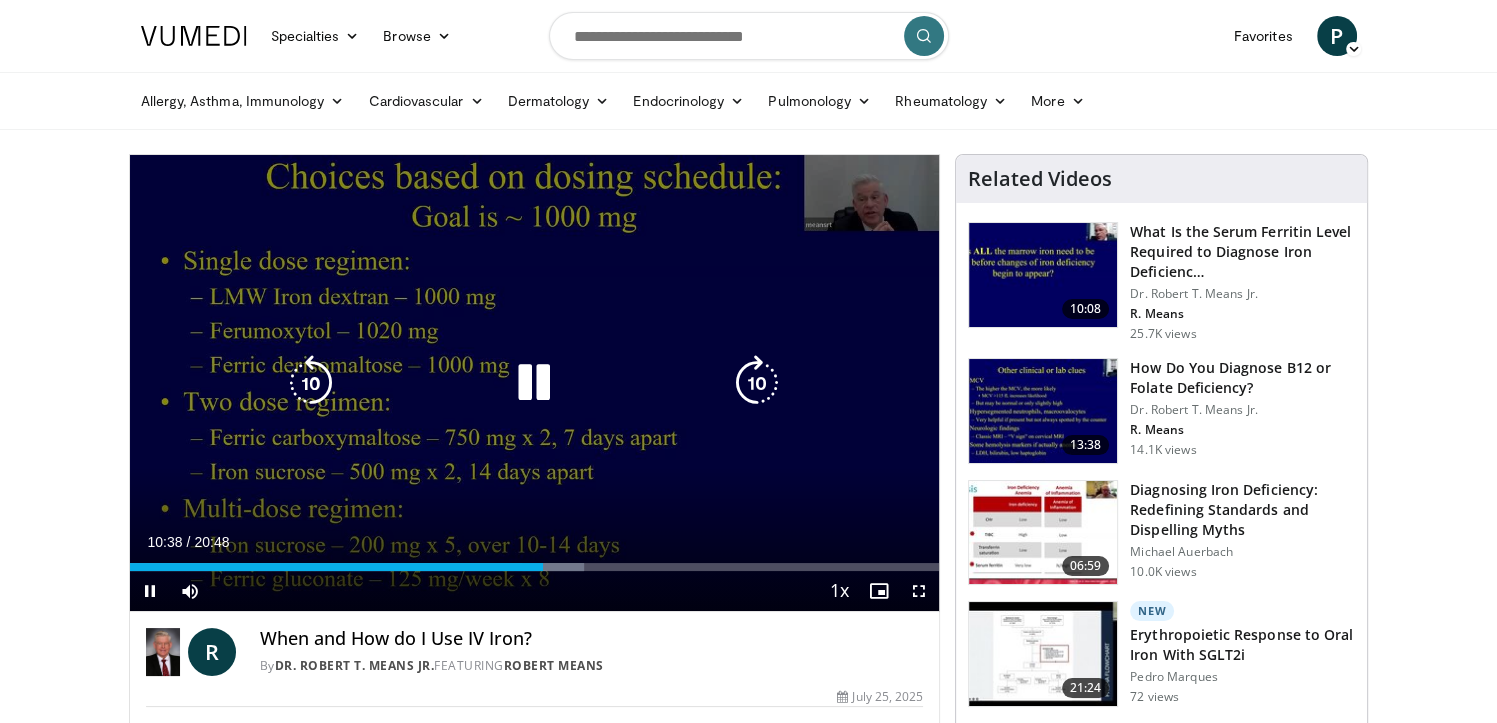 click at bounding box center [534, 383] 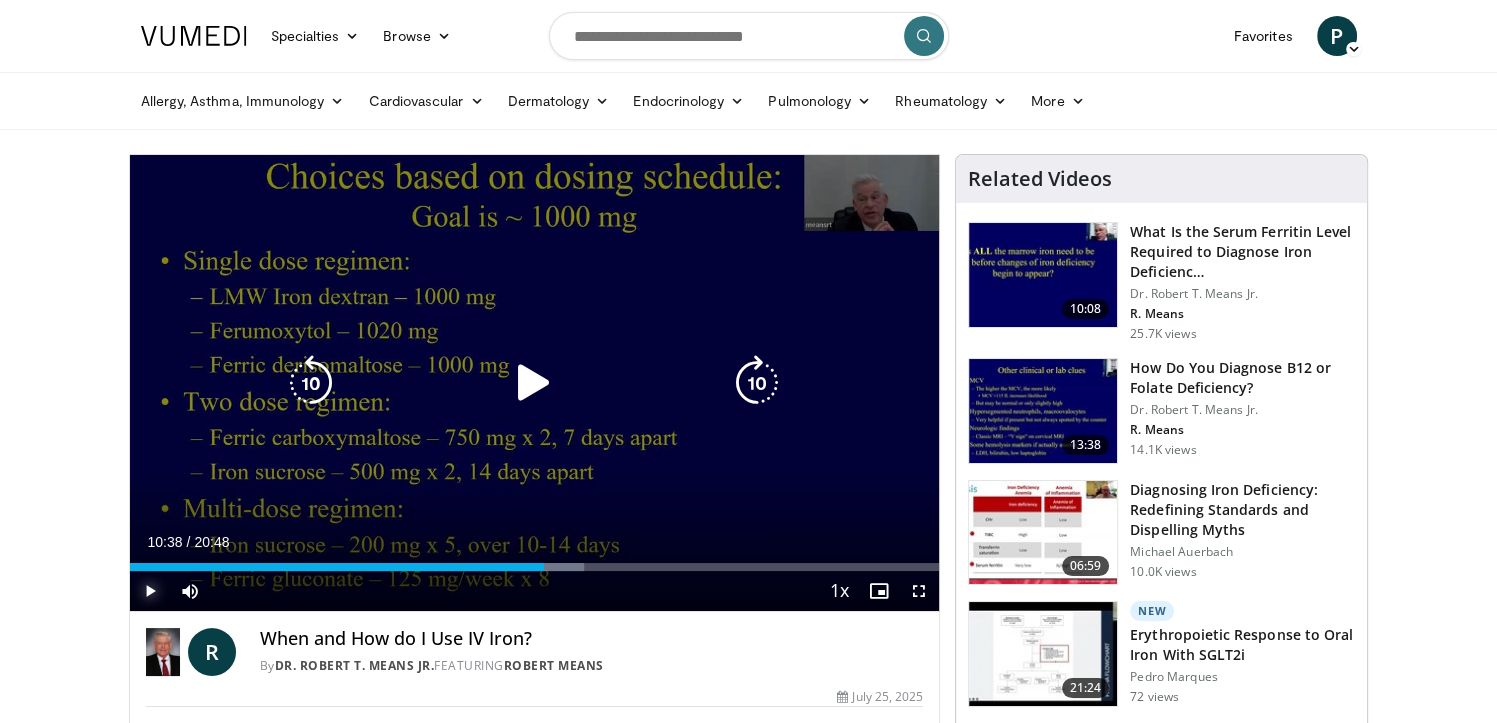 click at bounding box center (150, 591) 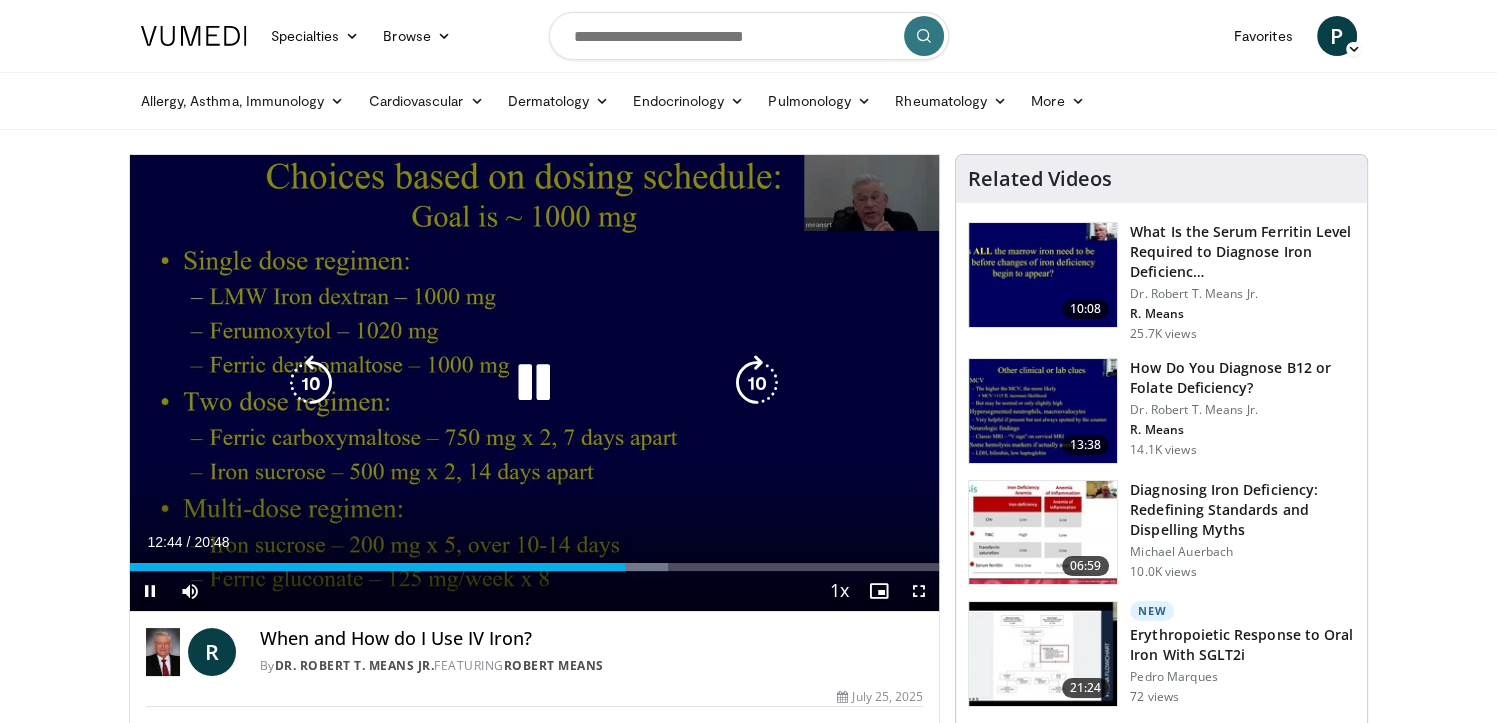 click at bounding box center [757, 383] 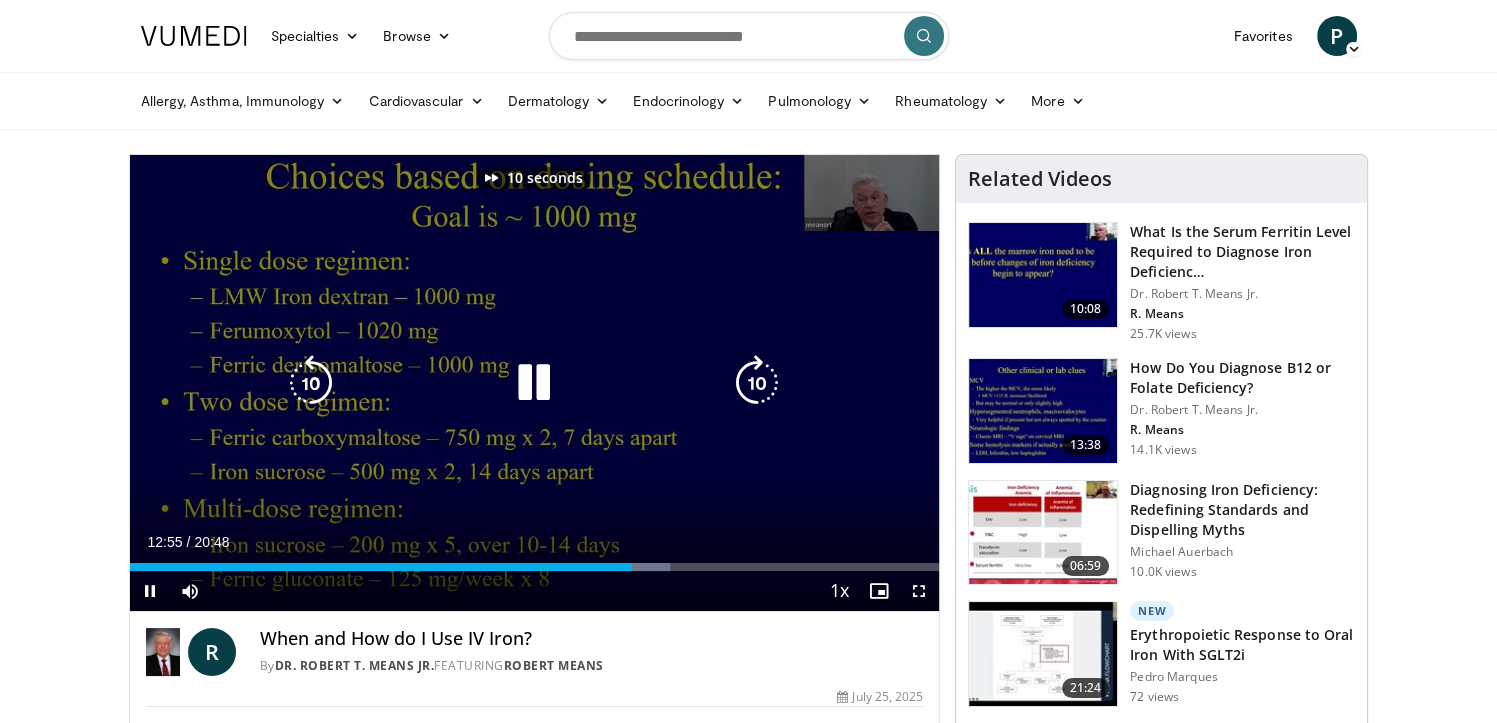 click at bounding box center (757, 383) 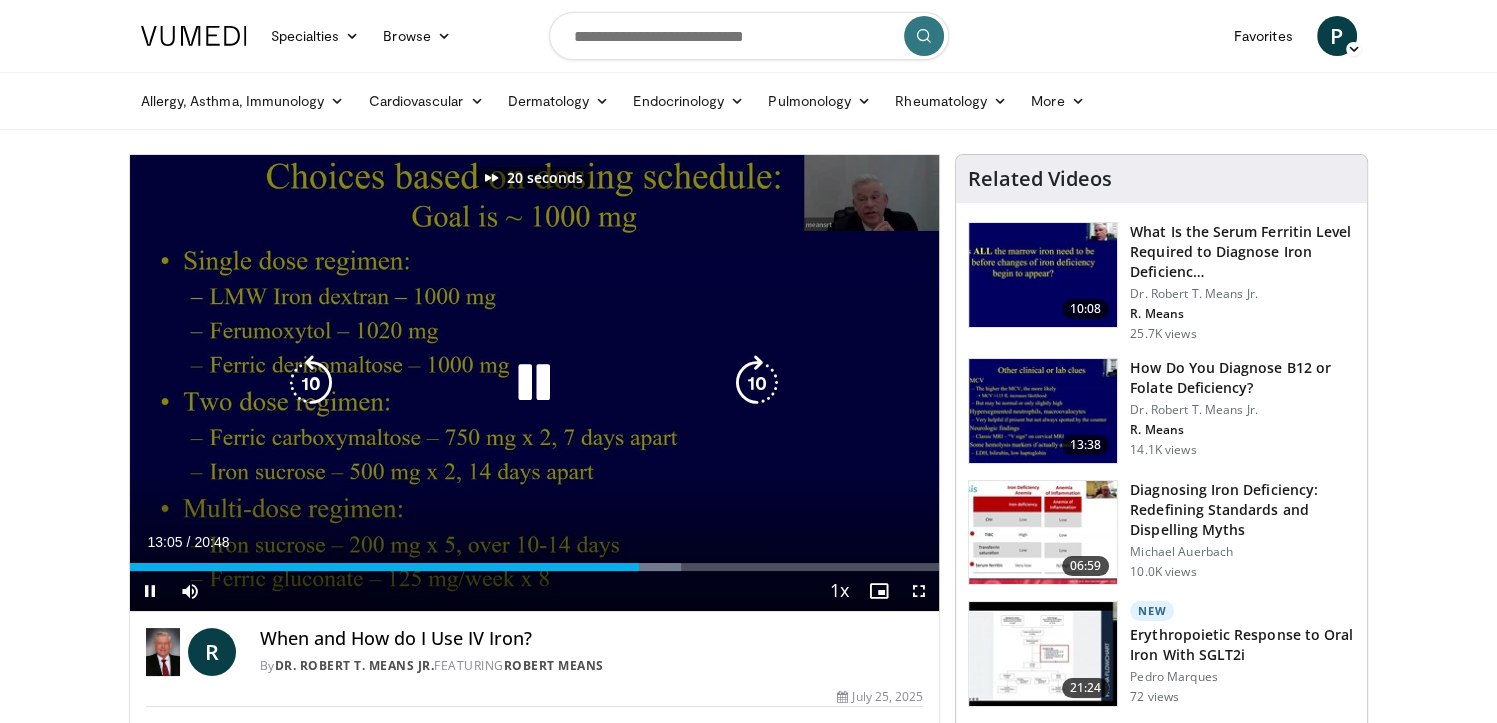 click at bounding box center (757, 383) 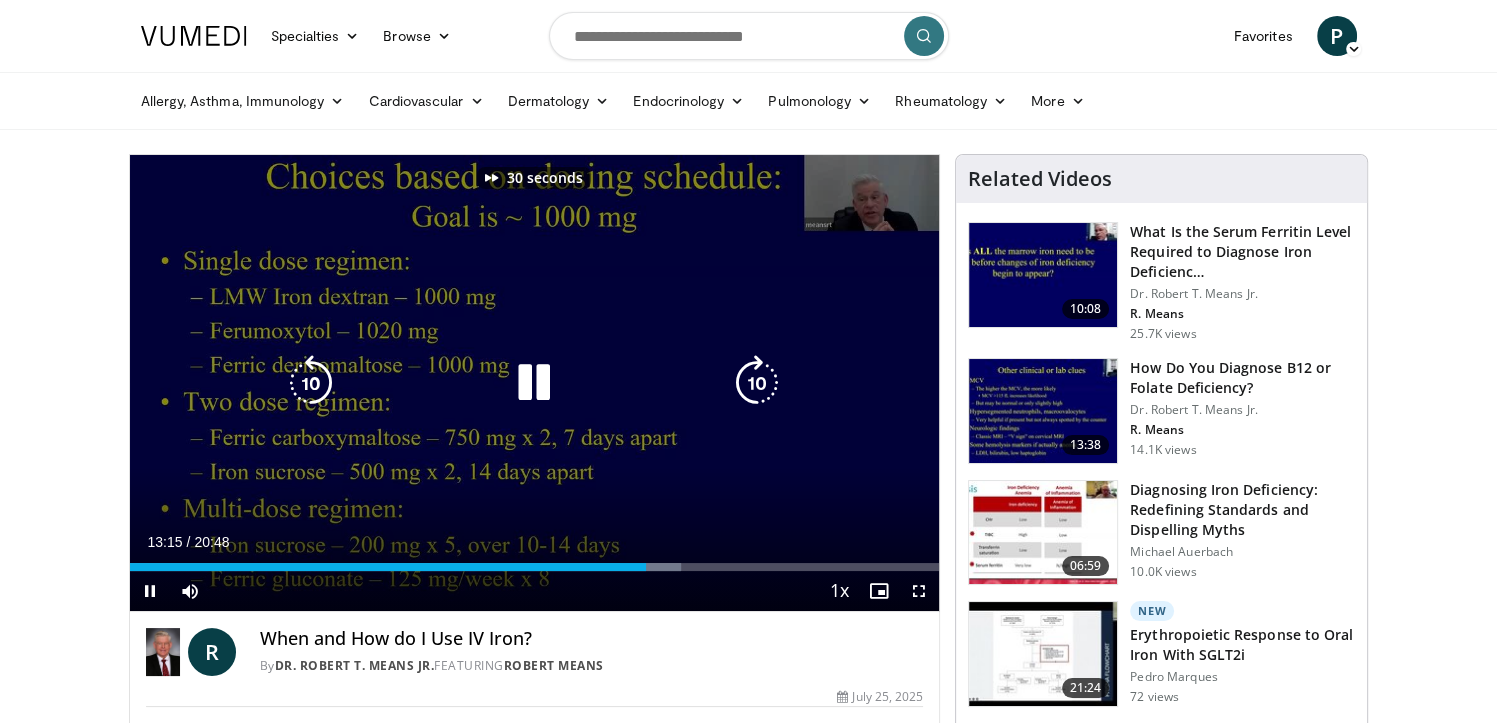 click at bounding box center (757, 383) 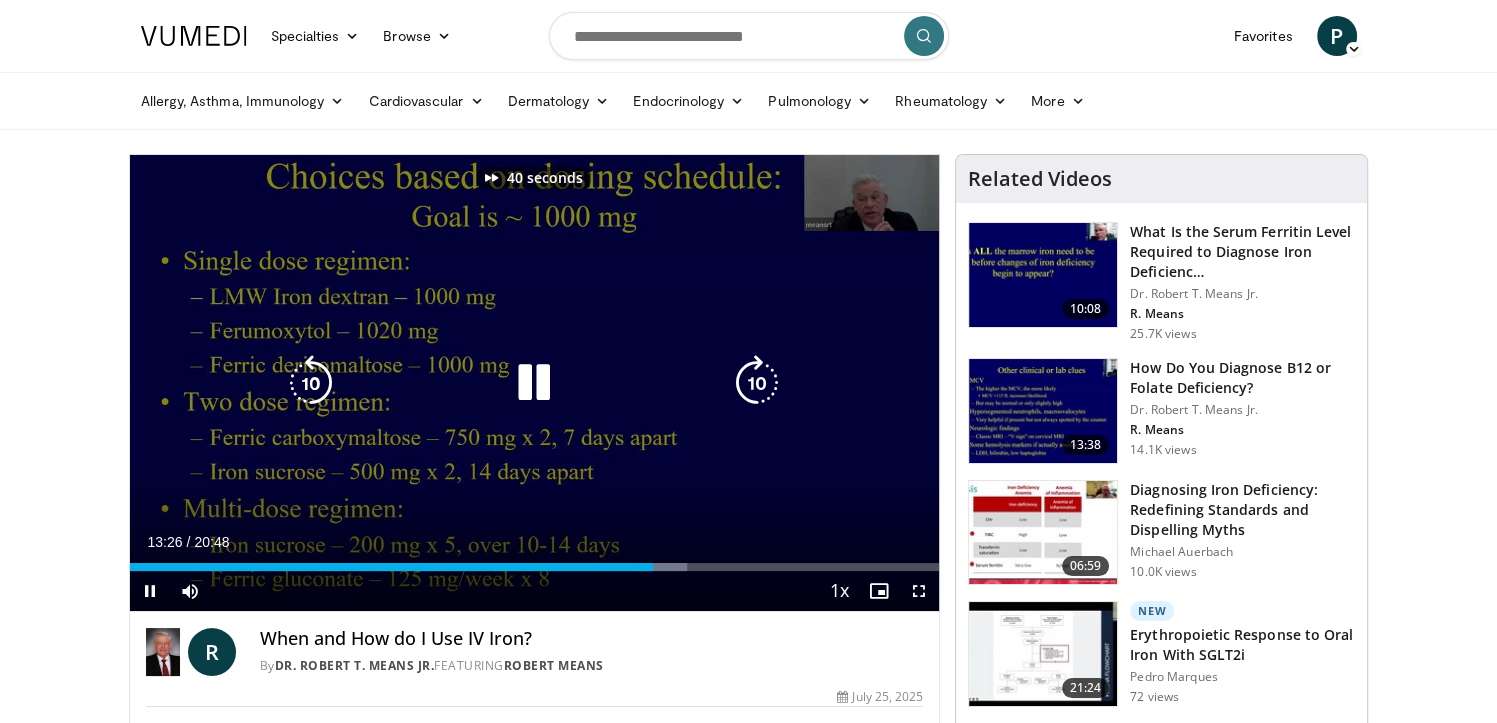 click at bounding box center [757, 383] 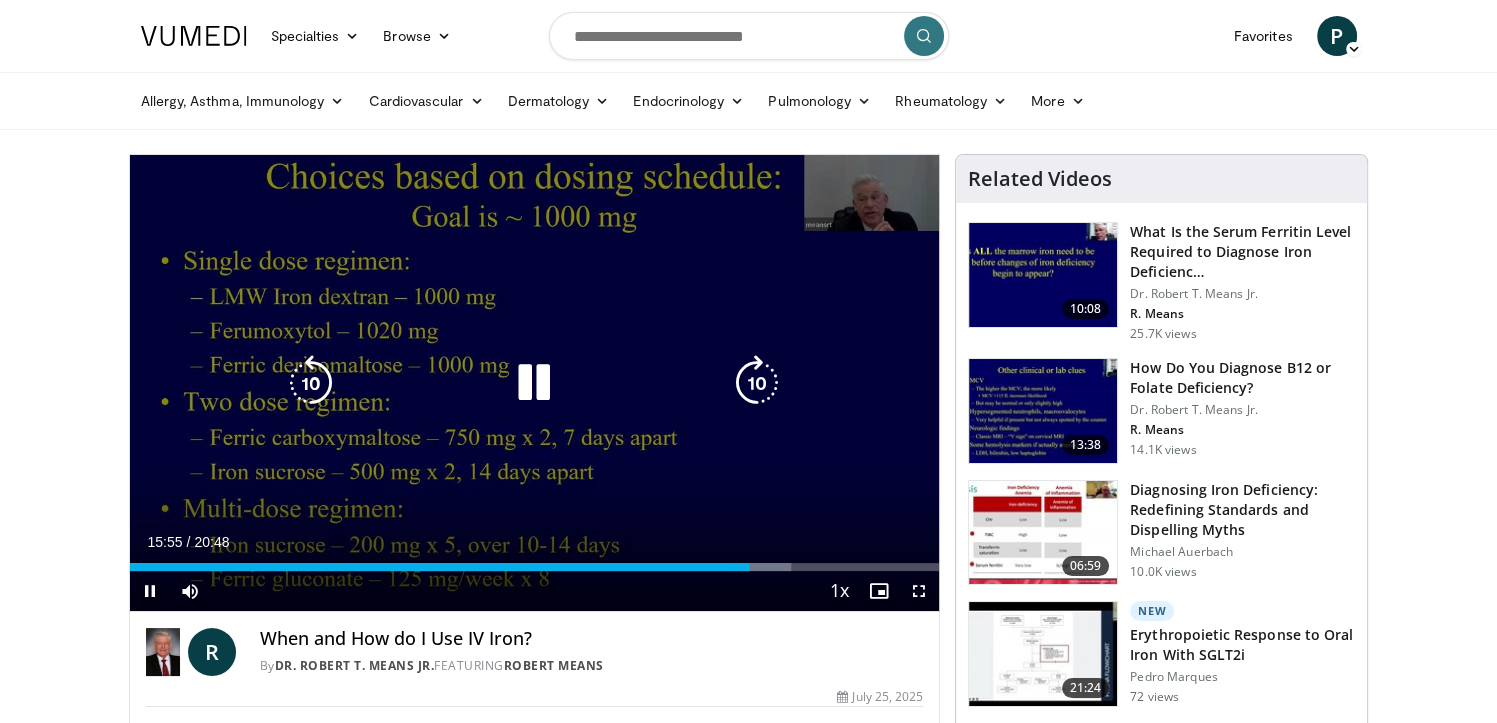 click at bounding box center (757, 383) 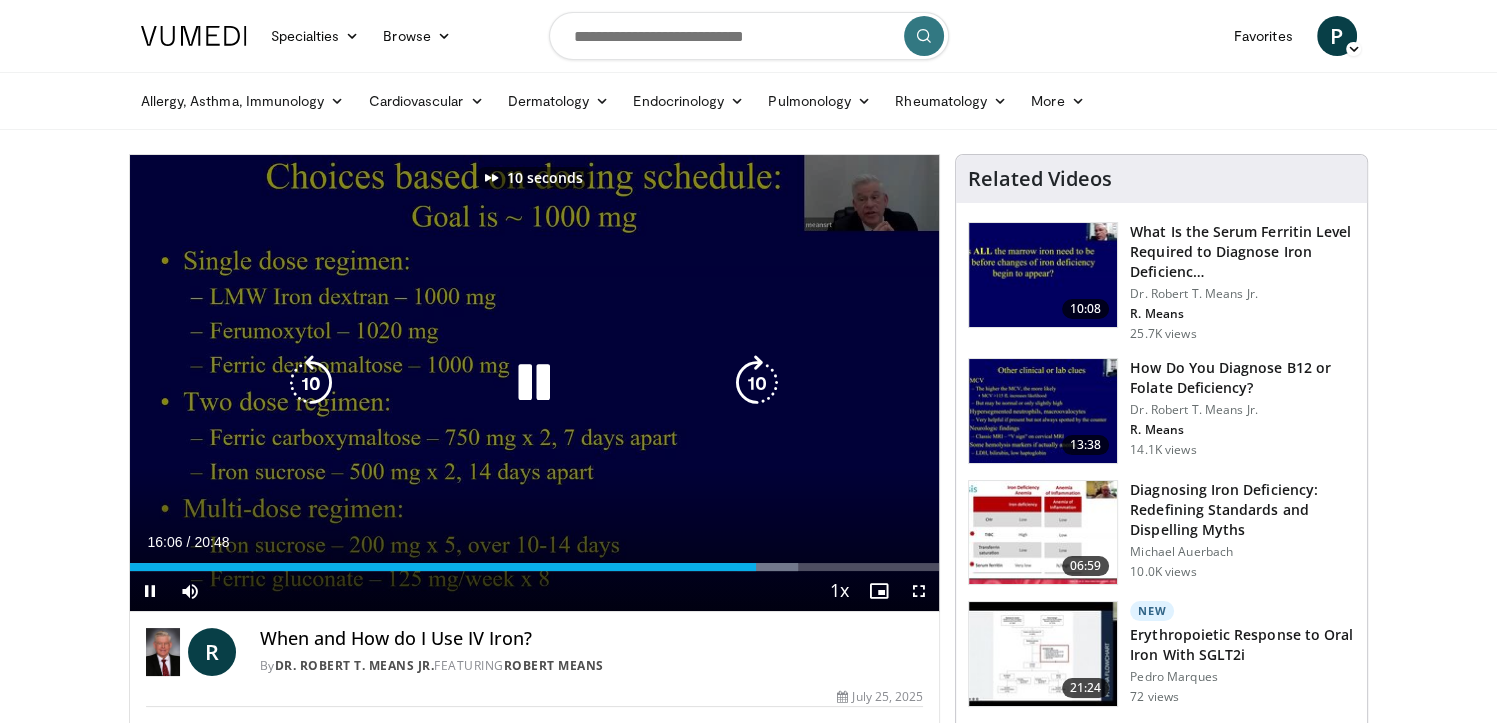 click at bounding box center (757, 383) 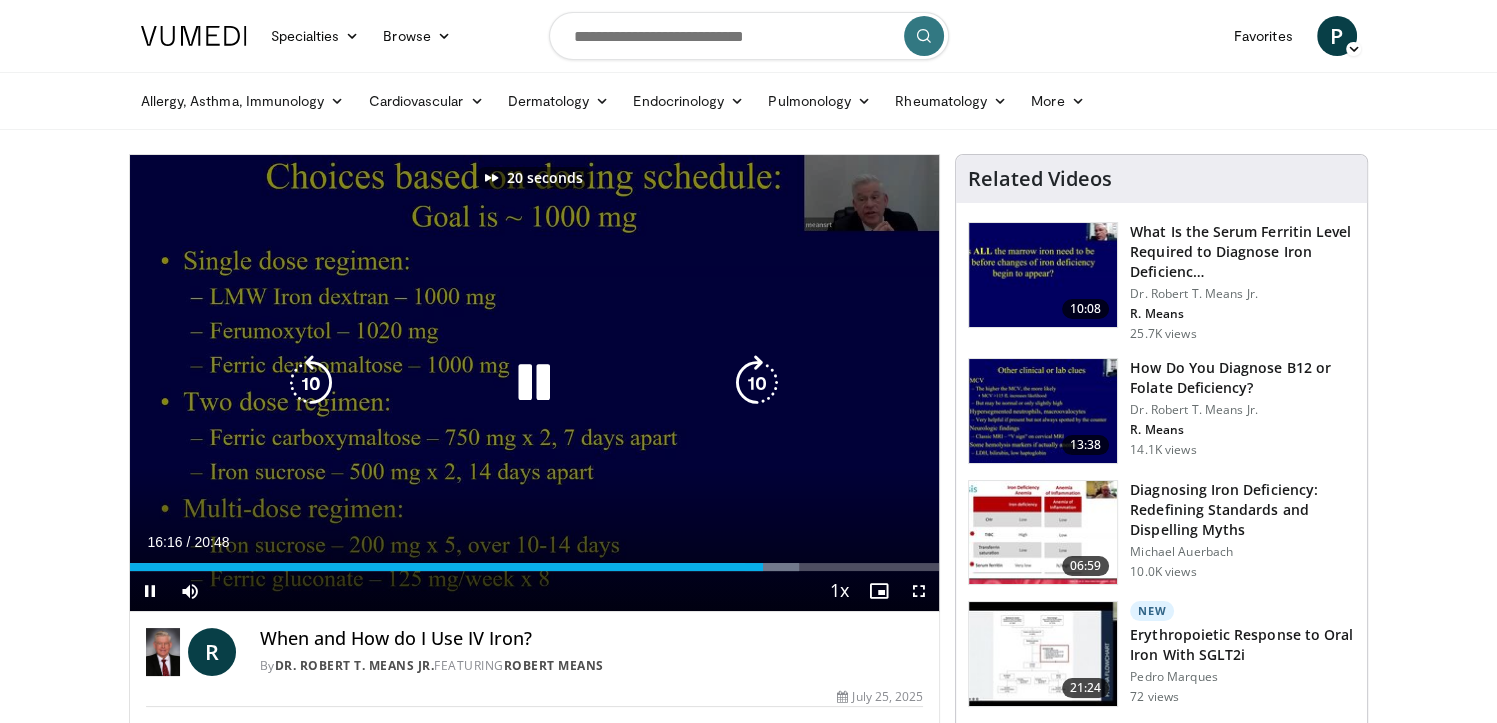 click at bounding box center [757, 383] 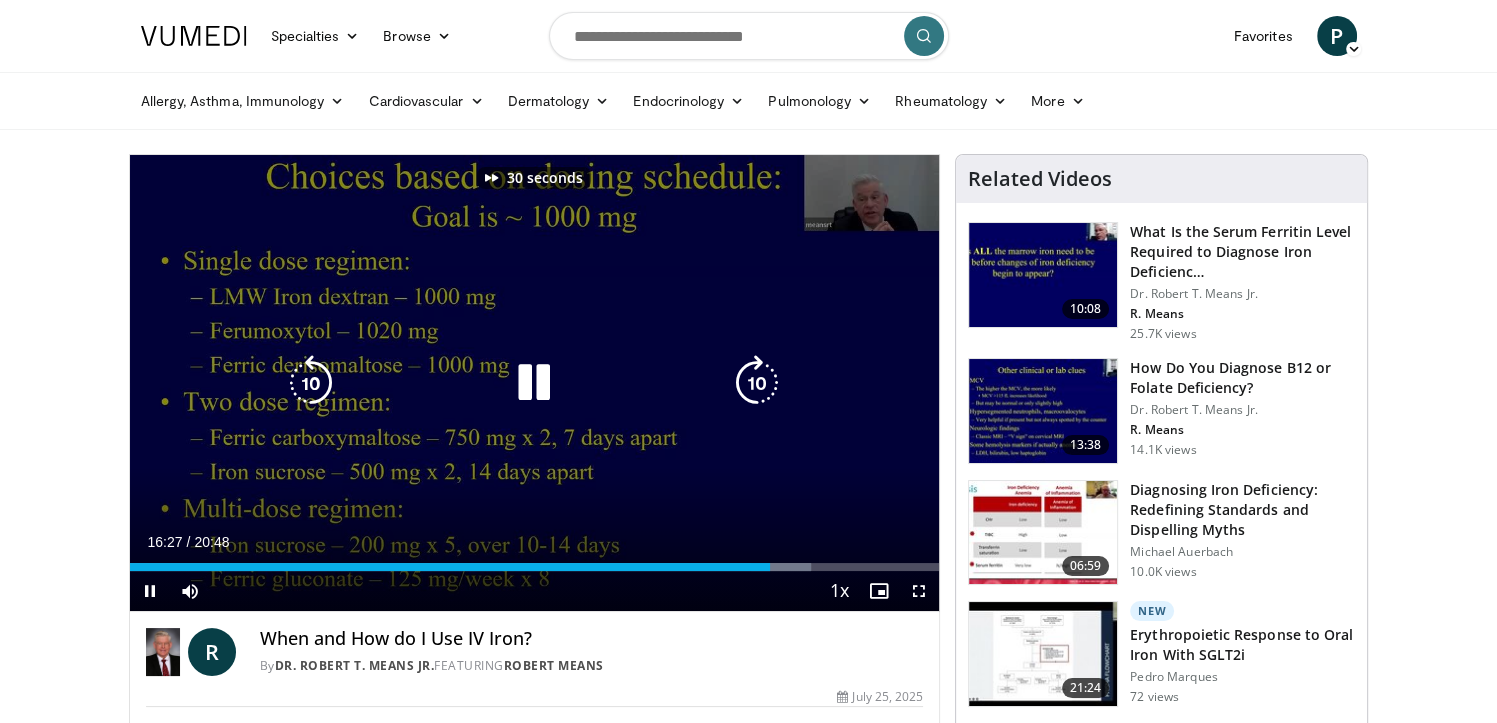 click at bounding box center [757, 383] 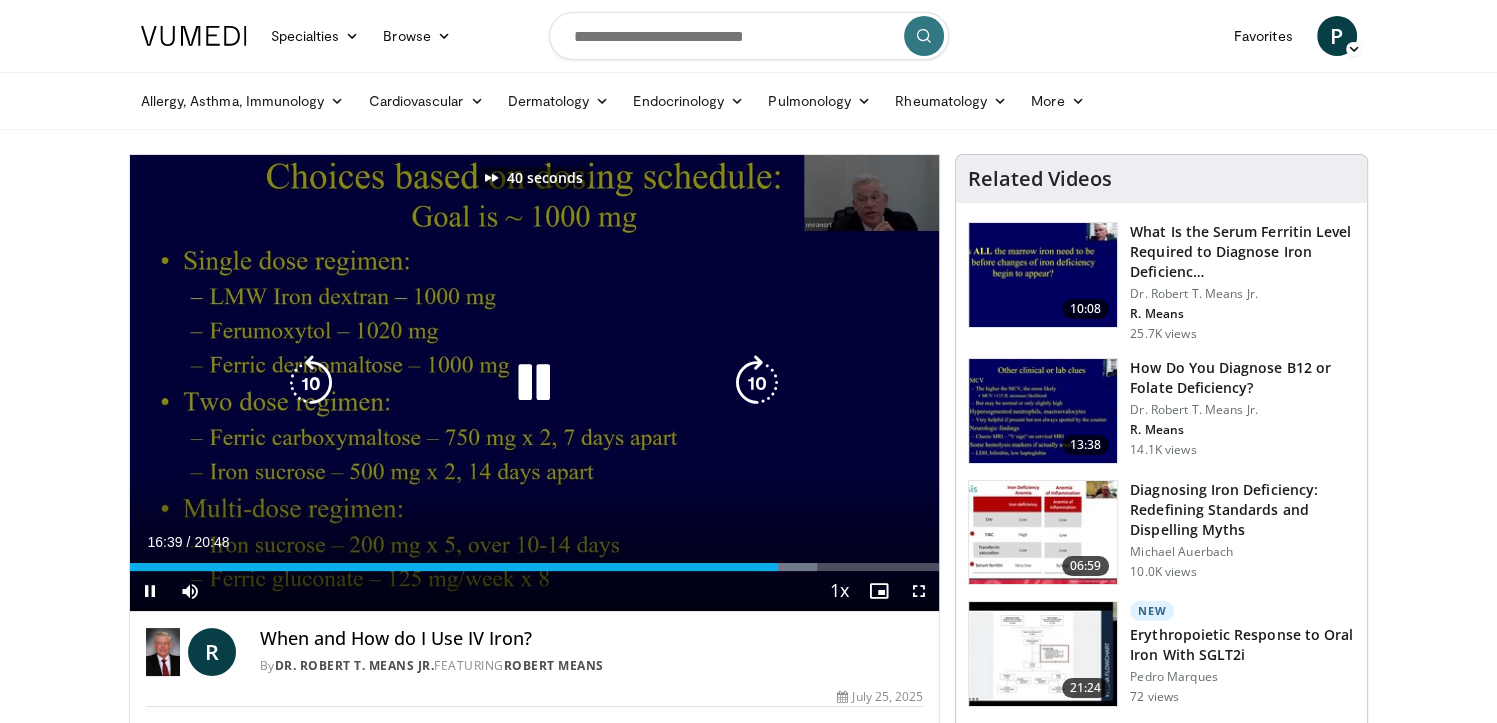 click at bounding box center (757, 383) 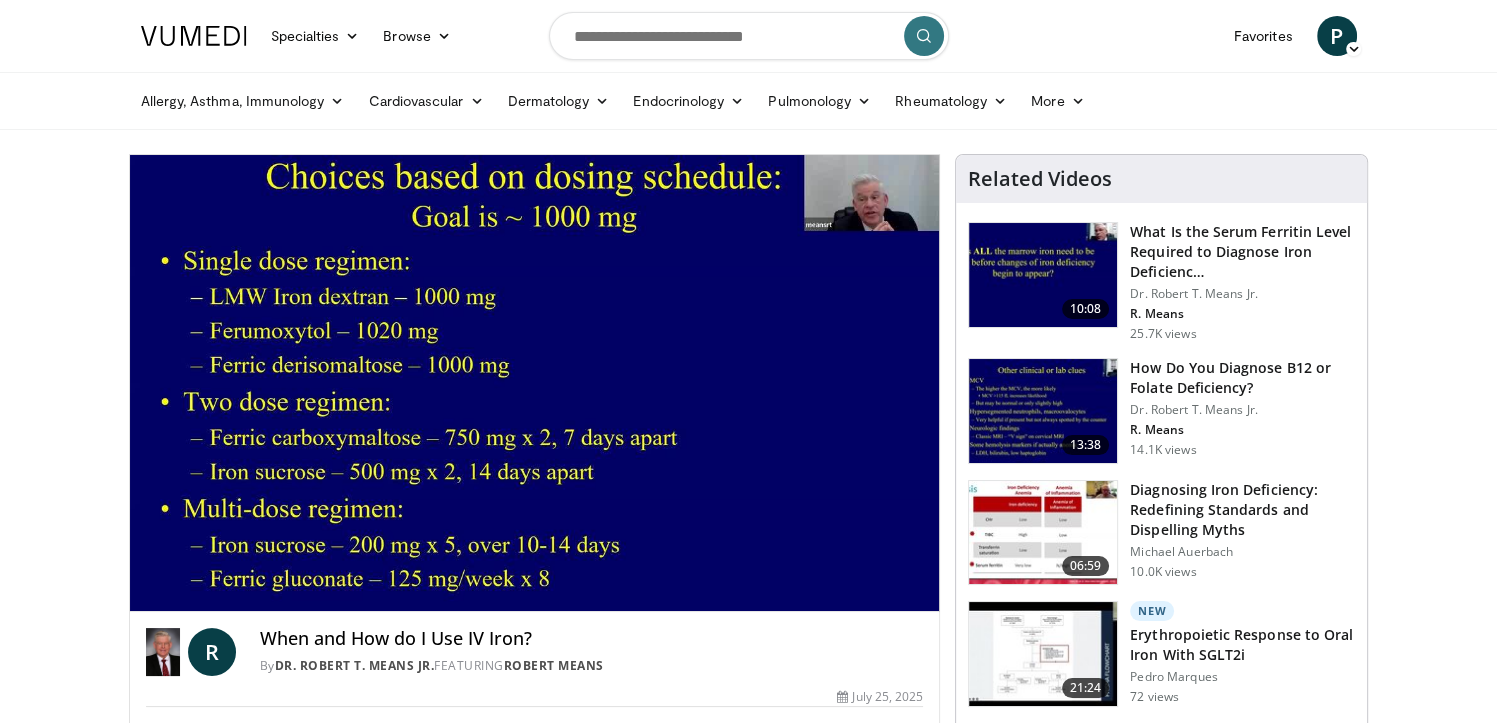 click on "50 seconds
Tap to unmute" at bounding box center [535, 383] 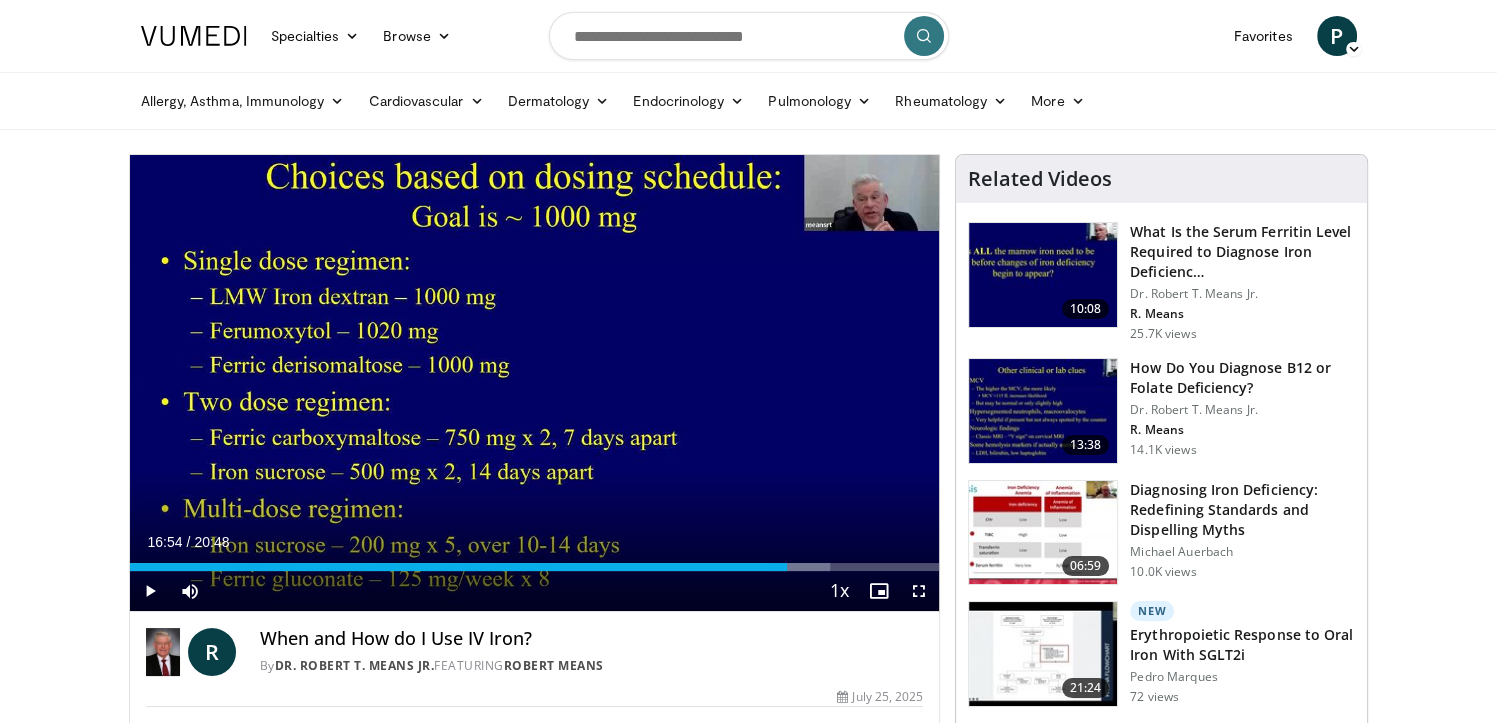 click on "50 seconds
Tap to unmute" at bounding box center (535, 383) 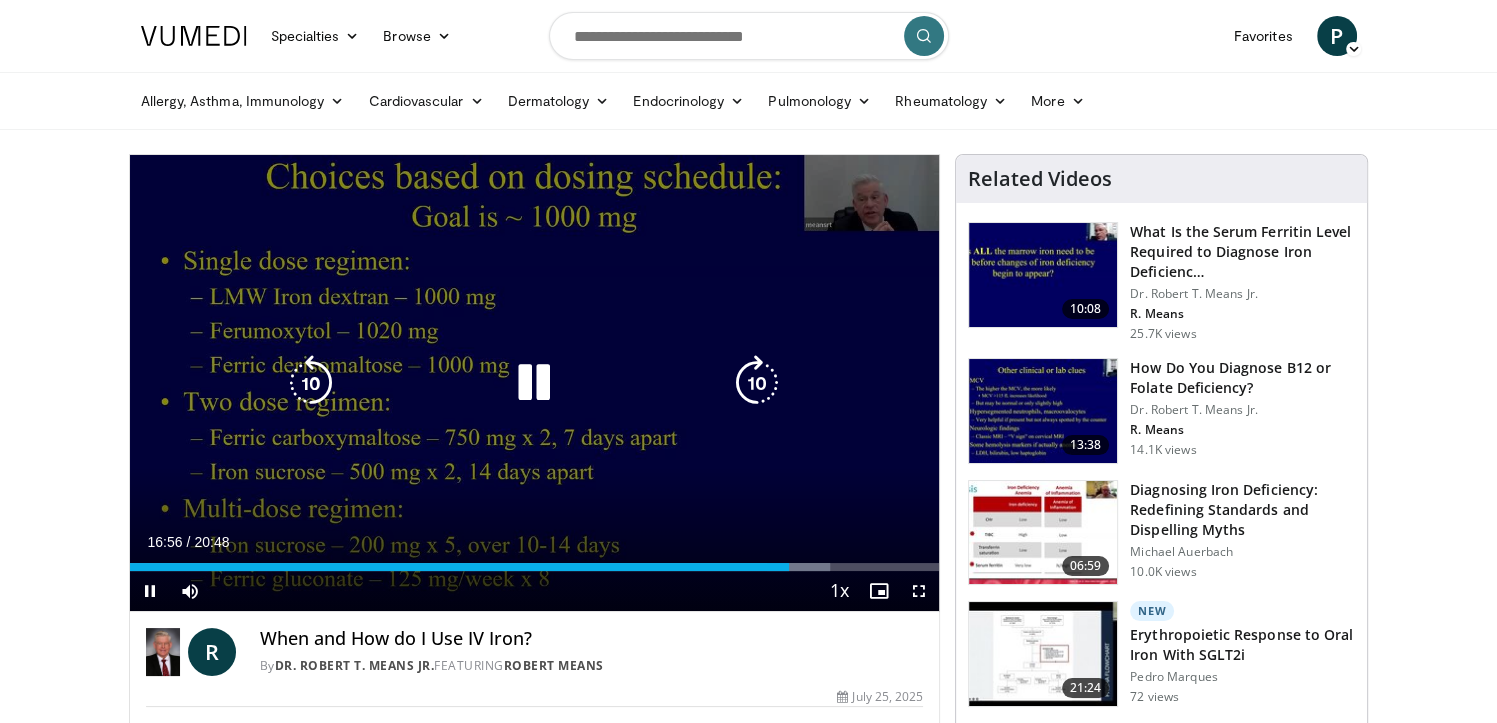 click at bounding box center [757, 383] 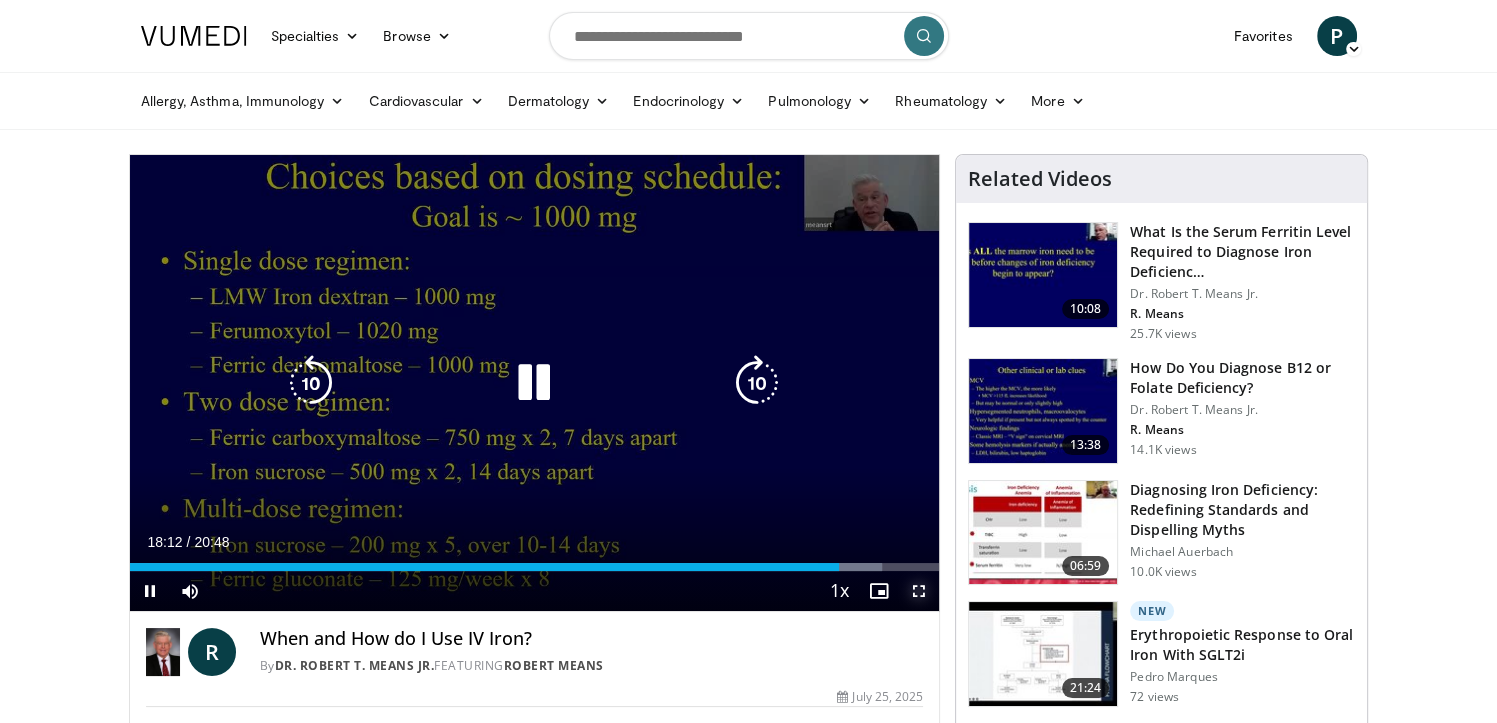 click at bounding box center [919, 591] 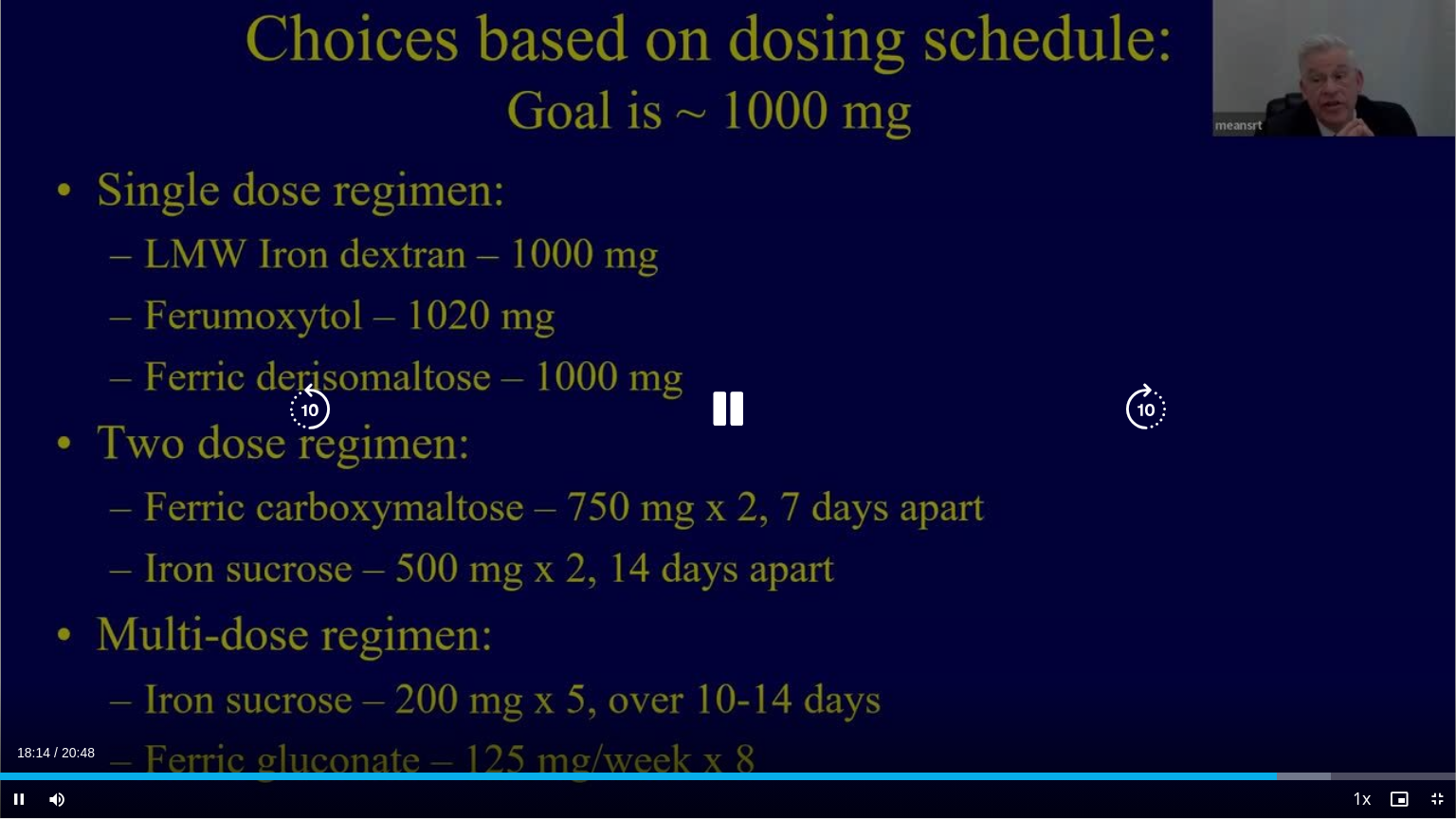 click at bounding box center [728, 410] 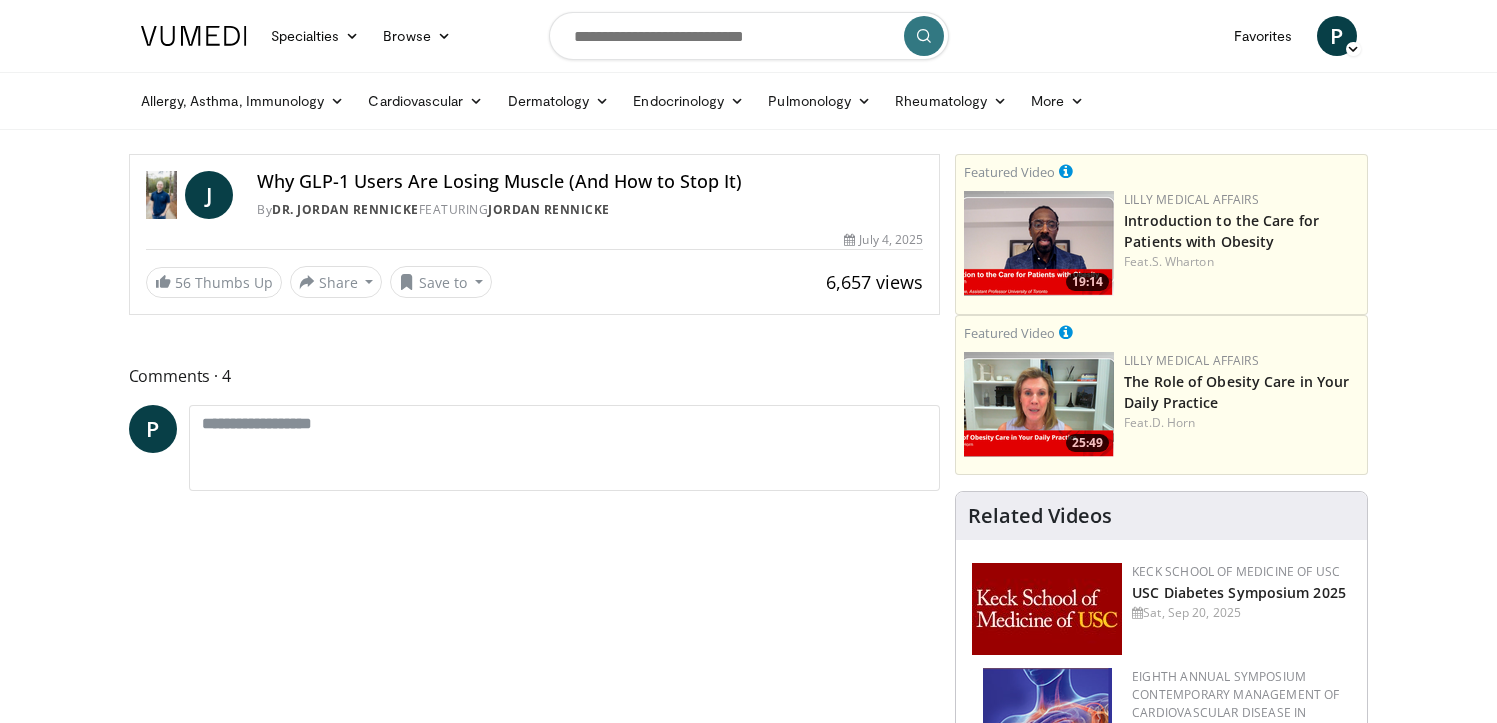 scroll, scrollTop: 0, scrollLeft: 0, axis: both 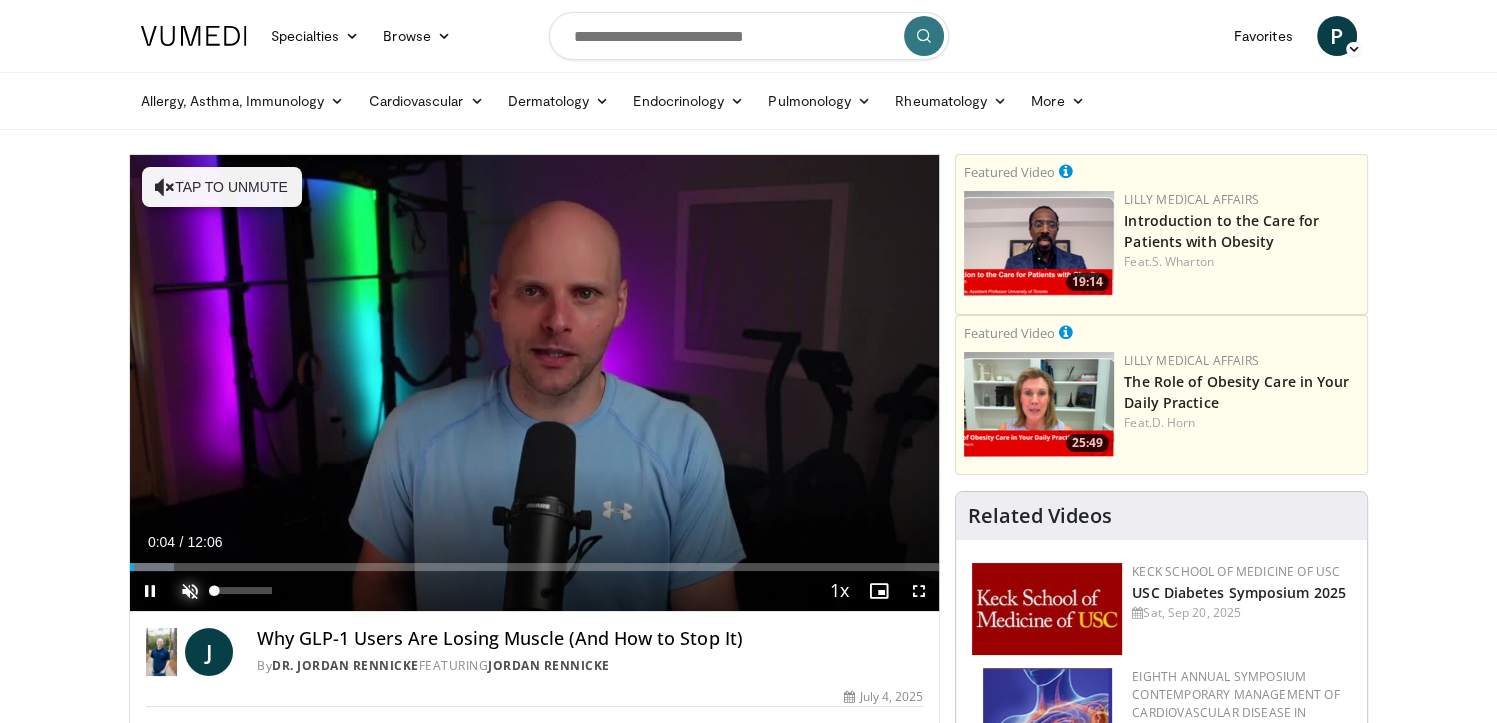 click at bounding box center [190, 591] 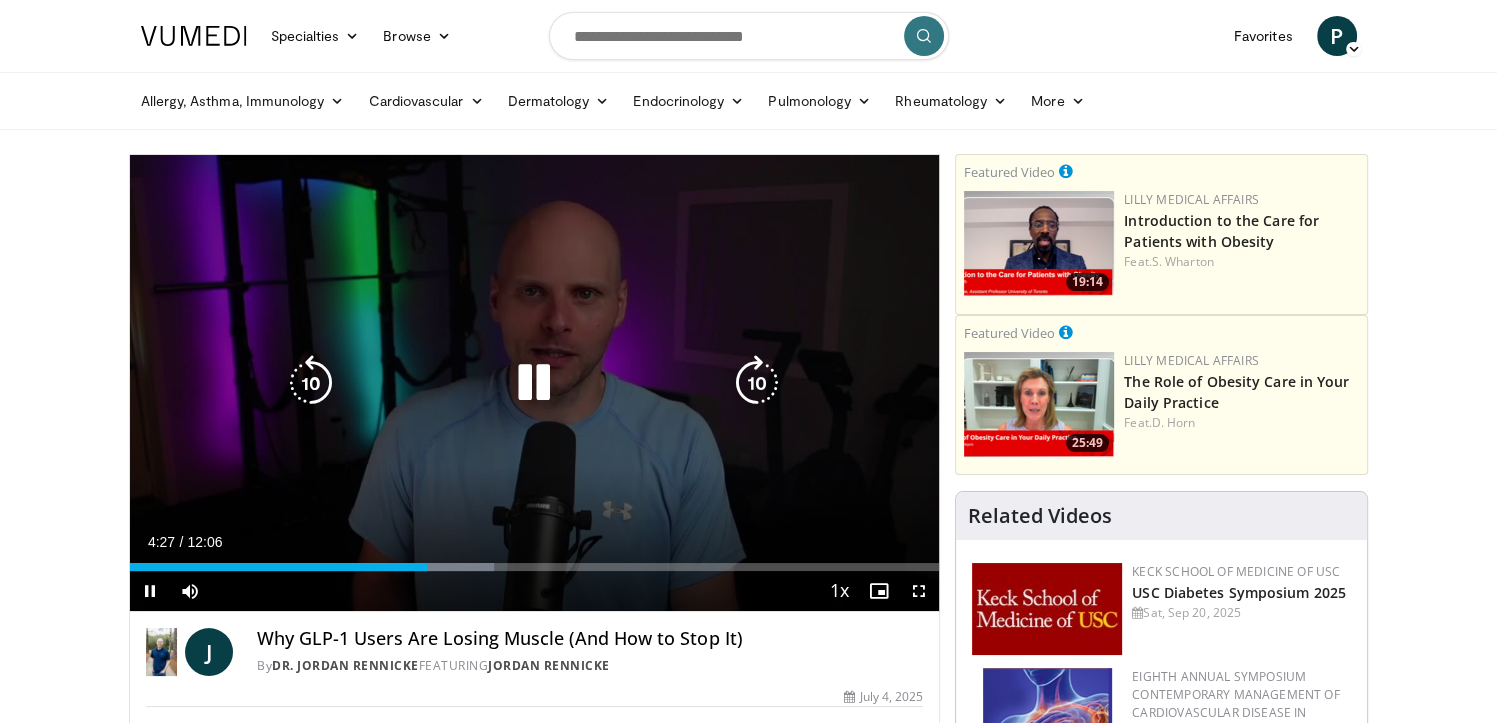 click at bounding box center (311, 383) 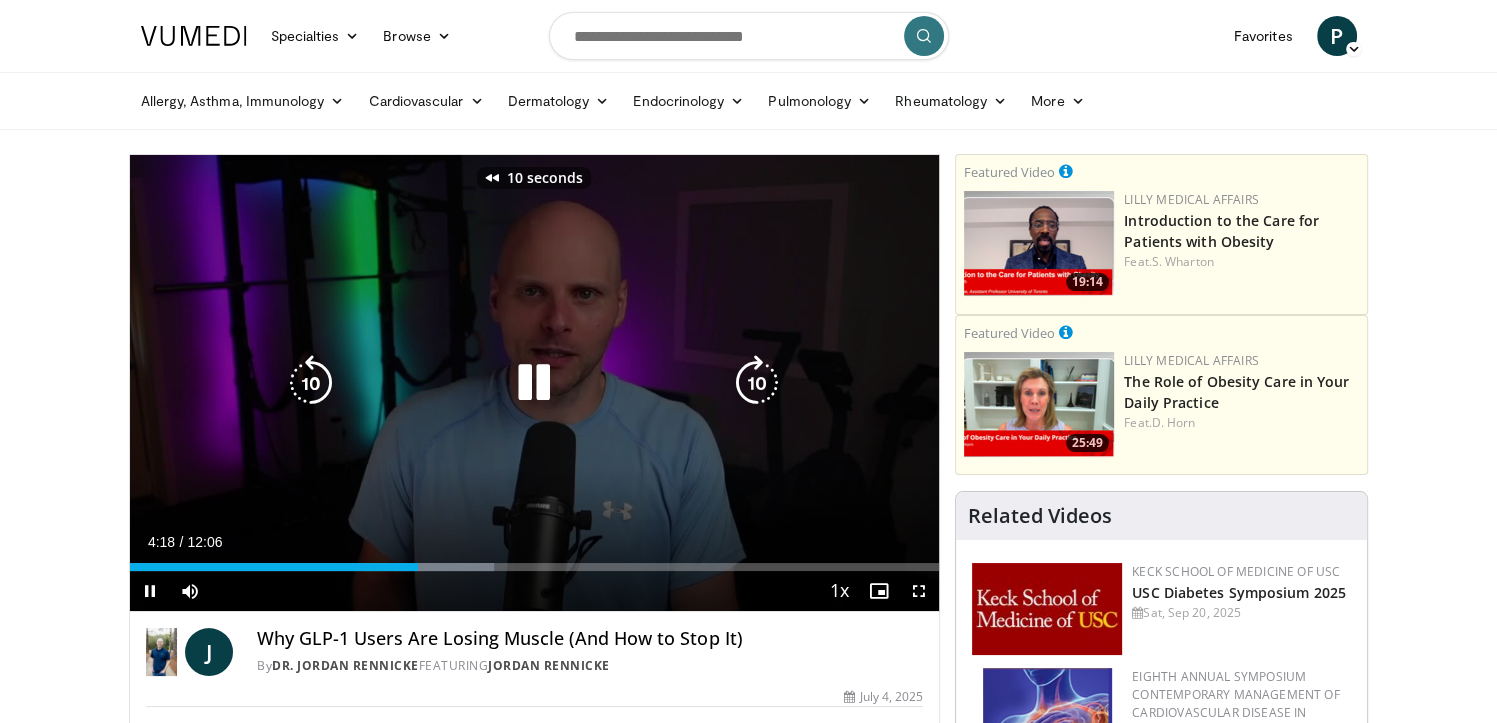 click at bounding box center (311, 383) 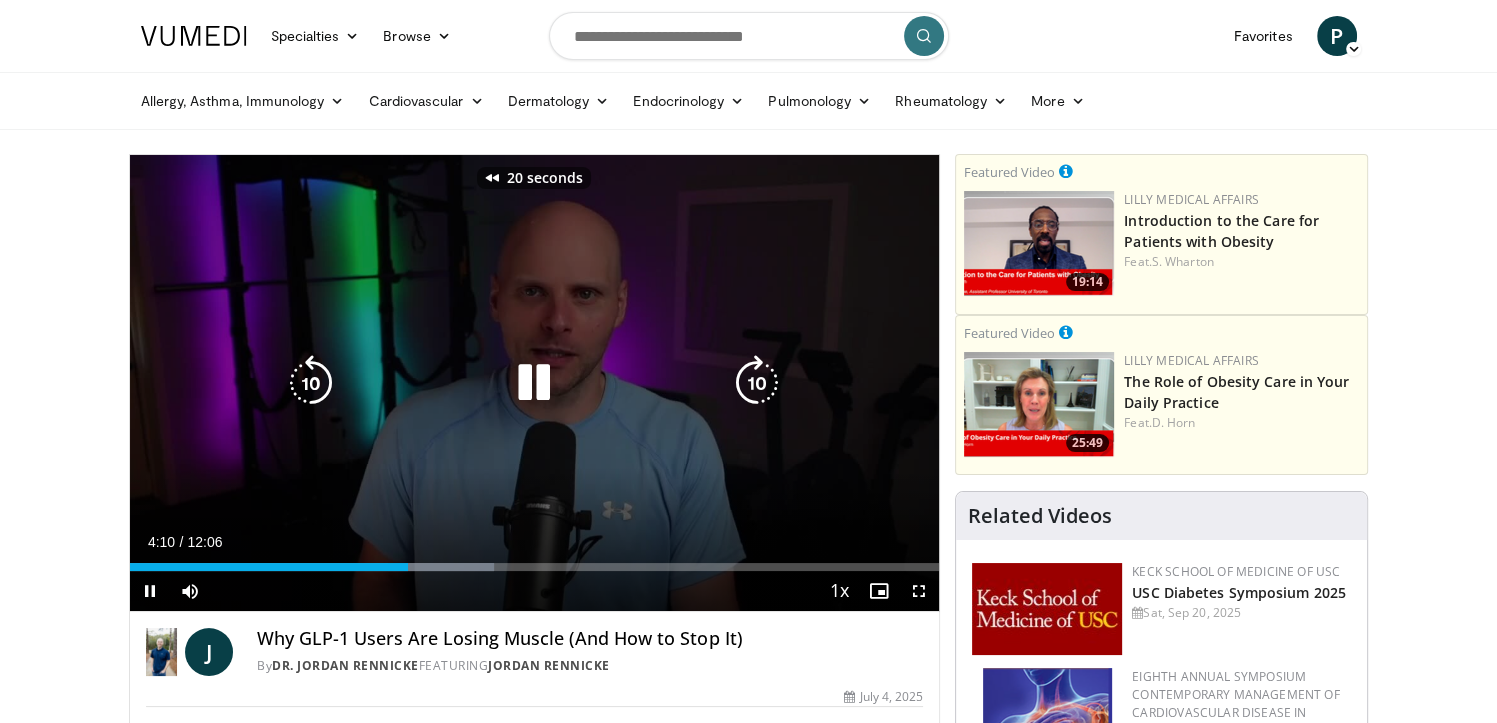 click at bounding box center (534, 383) 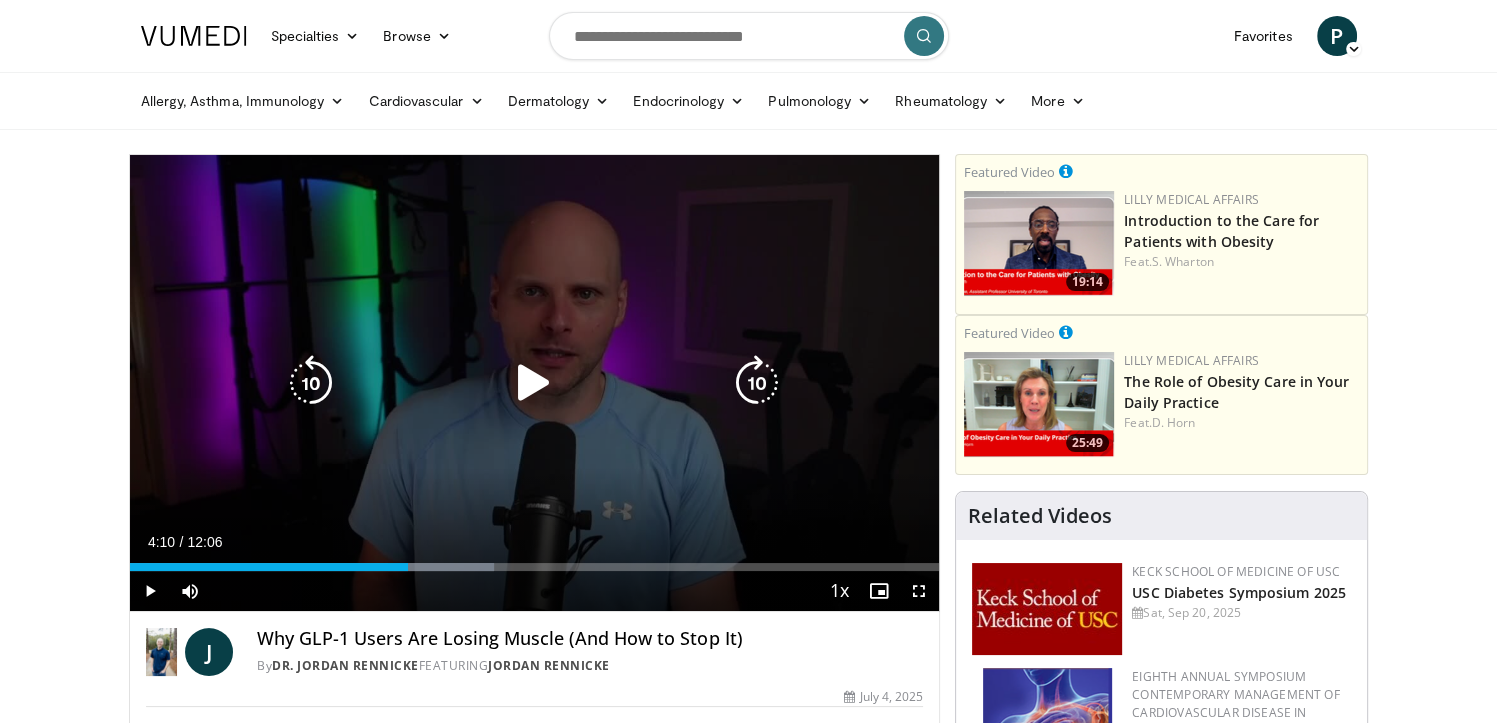 click at bounding box center (534, 383) 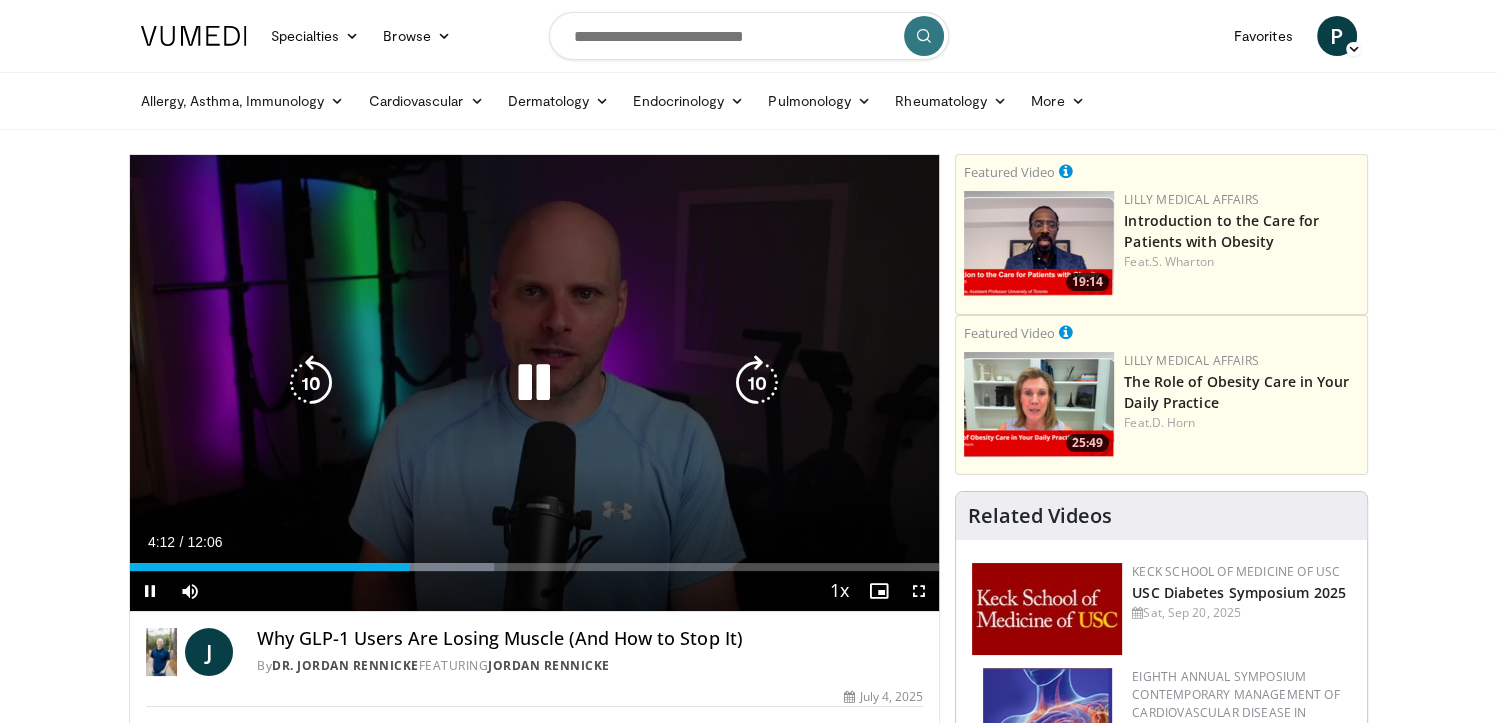 type 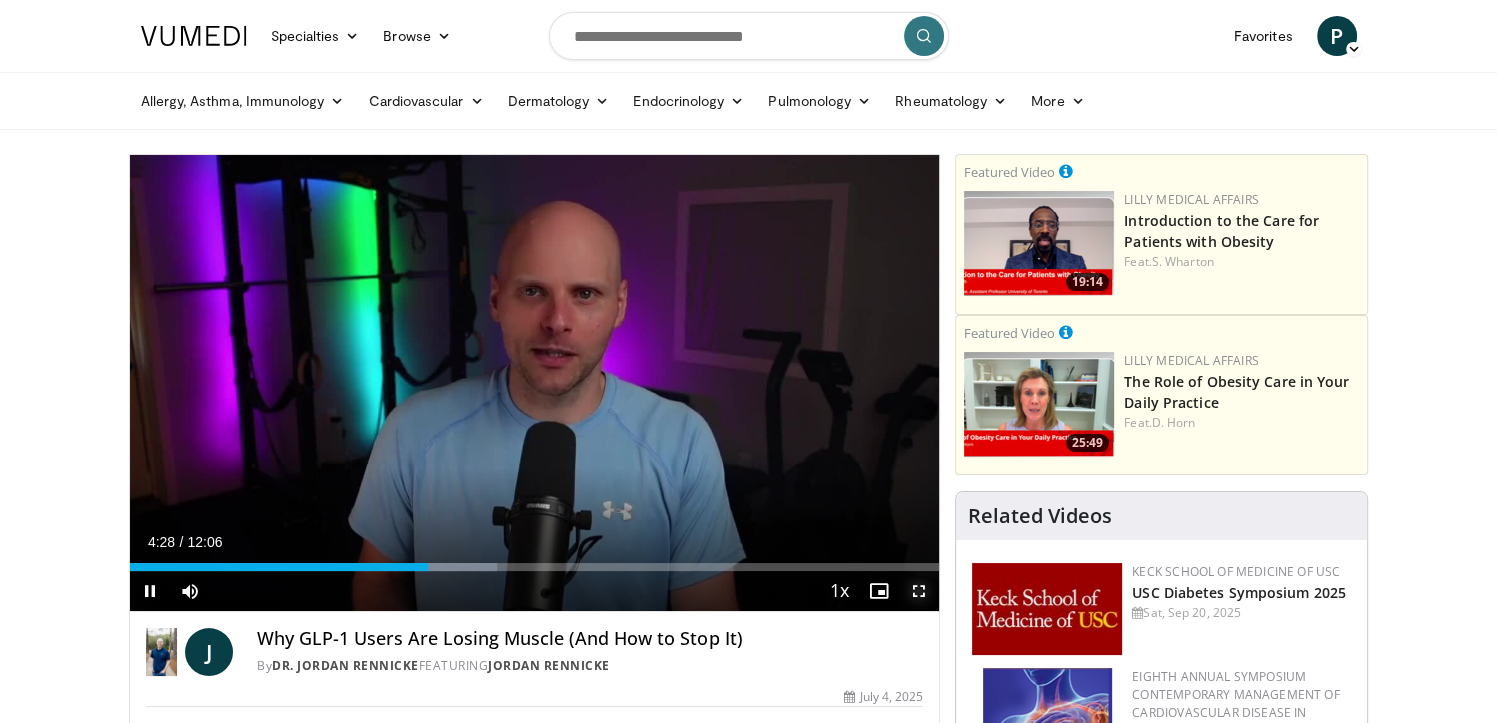 click at bounding box center (919, 591) 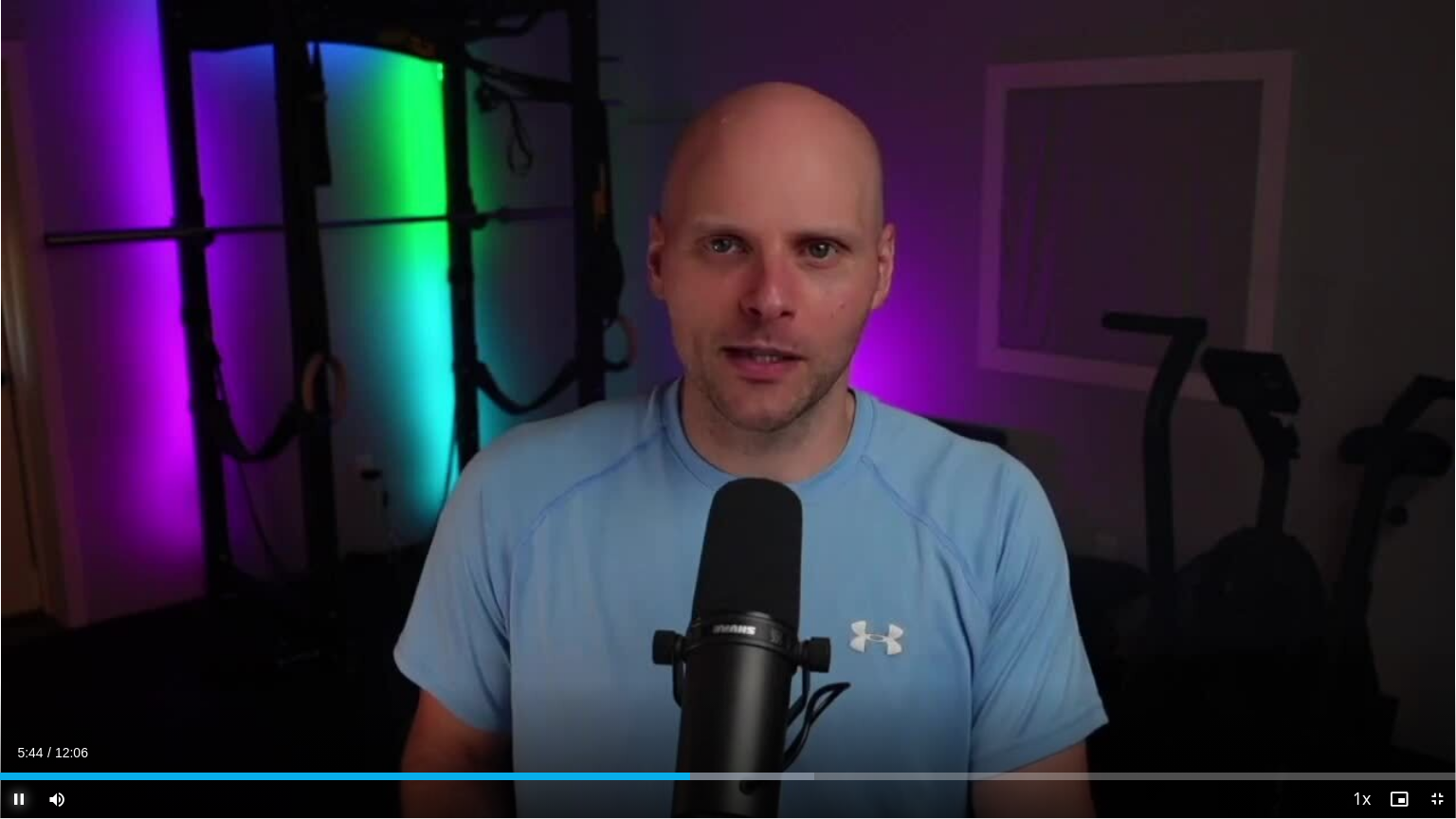 click at bounding box center (19, 799) 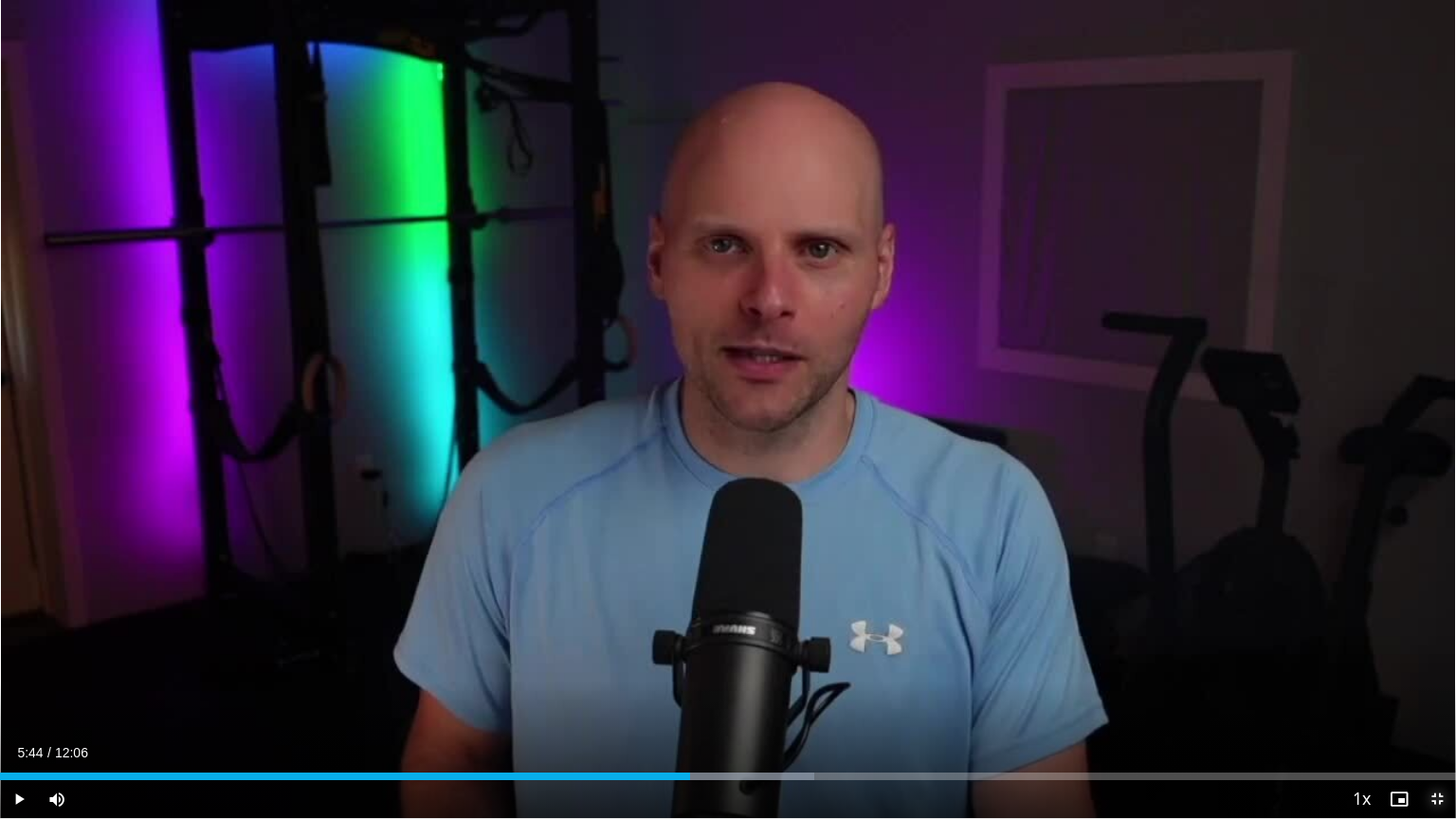 click at bounding box center [1437, 799] 